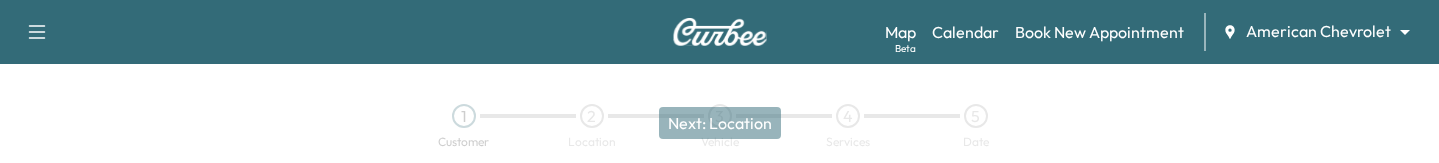 scroll, scrollTop: 0, scrollLeft: 0, axis: both 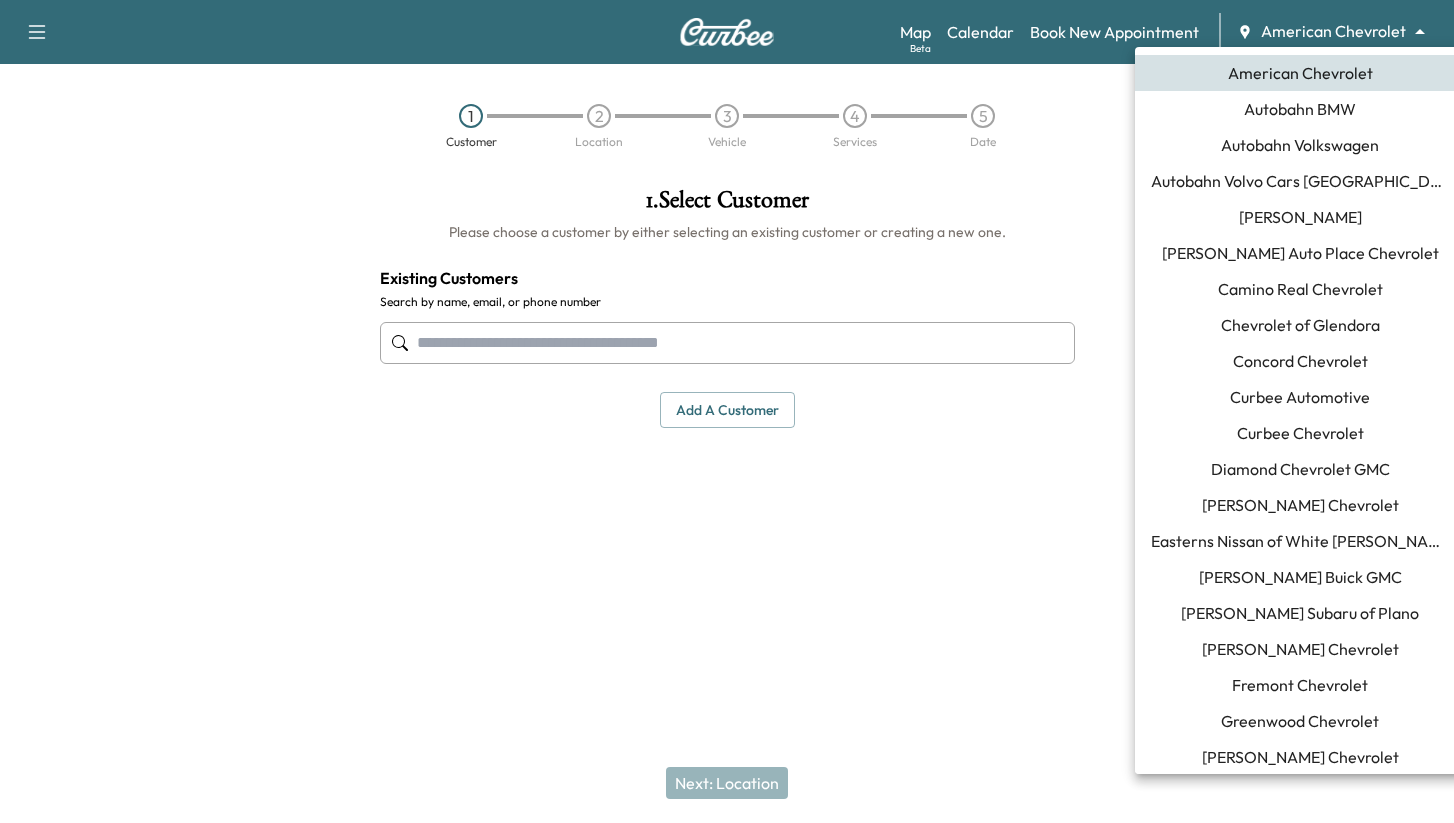 click on "Support Log Out Map Beta Calendar Book New Appointment American Chevrolet ******** ​ 1 Customer 2 Location 3 Vehicle 4 Services 5 Date 1 .  Select Customer Please choose a customer by either selecting an existing customer or creating a new one. Existing Customers Search by name, email, or phone number Add a customer add a customer Customer Details Cancel Save & Close Next: Location
American Chevrolet Autobahn BMW Autobahn Volkswagen Autobahn Volvo Cars Fort Worth Billy Howell Ford Bush Auto Place Chevrolet Camino Real Chevrolet Chevrolet of Glendora Concord Chevrolet Curbee Automotive Curbee Chevrolet Diamond Chevrolet GMC Donohoo Chevrolet Easterns Nissan of White Marsh Ewing Buick GMC Ewing Subaru of Plano F. H. Dailey Chevrolet Fremont Chevrolet Greenwood Chevrolet Hamilton Chevrolet Hyundai of Dundalk J.C. Lewis  Jessup Auto Plaza Jim Ellis Ford Joyce Koons Buick GMC Kelley Buick GMC Marine Chevrolet Mark Christopher Auto Center McCluskey Chevrolet Mercedes-Benz of Plano Mohawk Chevrolet" at bounding box center (727, 411) 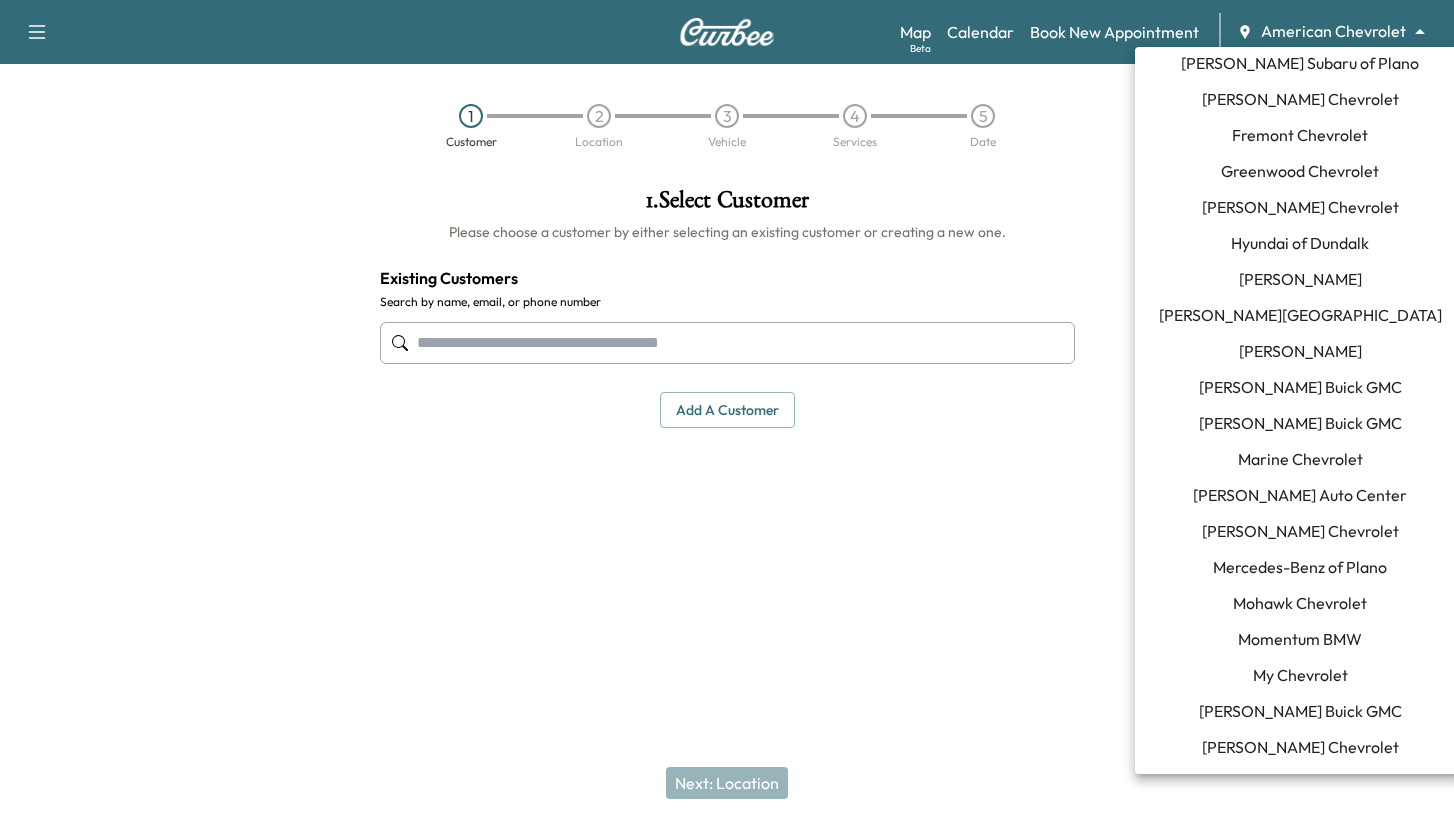 scroll, scrollTop: 547, scrollLeft: 0, axis: vertical 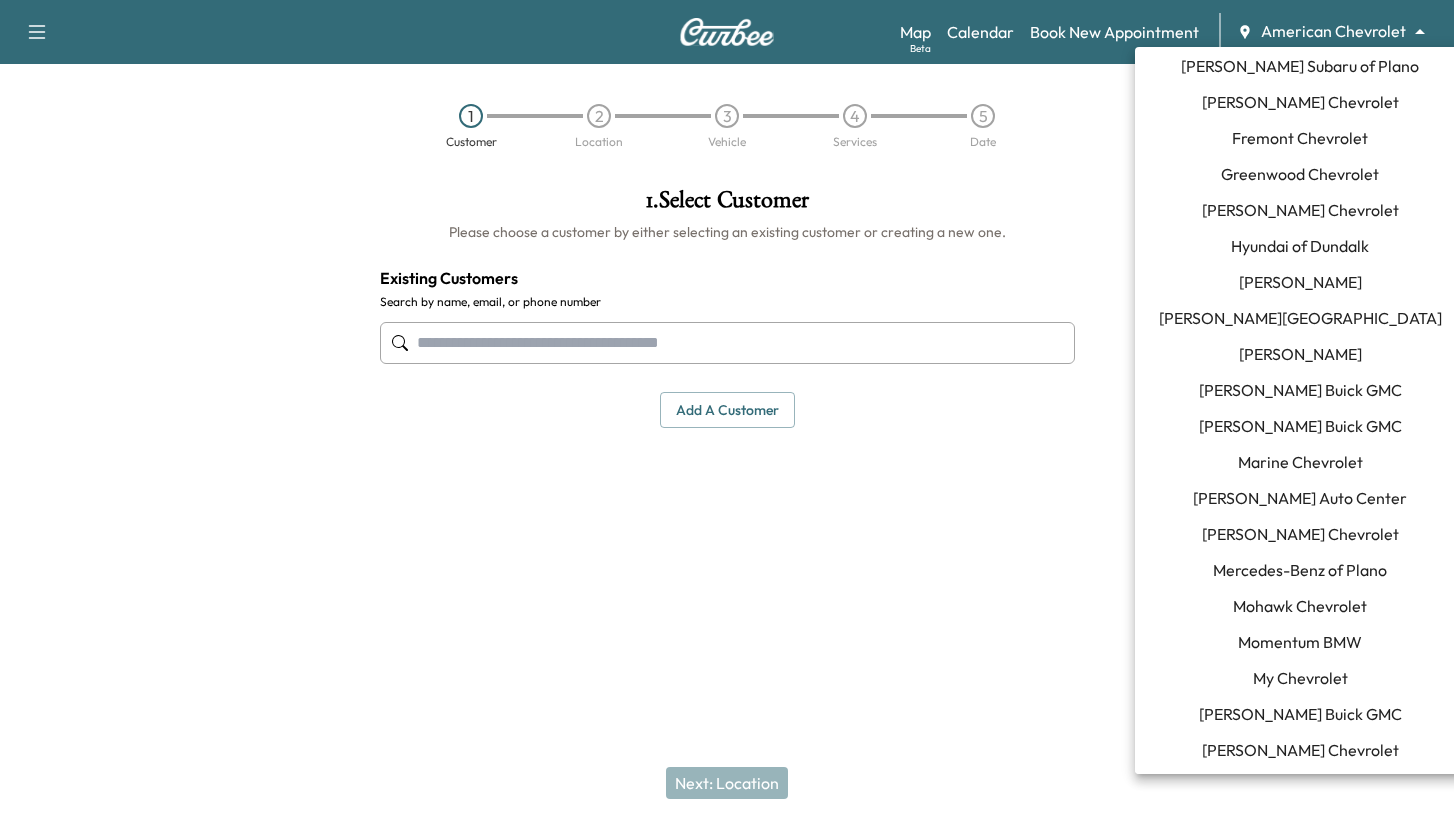 click on "[PERSON_NAME] Buick GMC" at bounding box center [1300, 390] 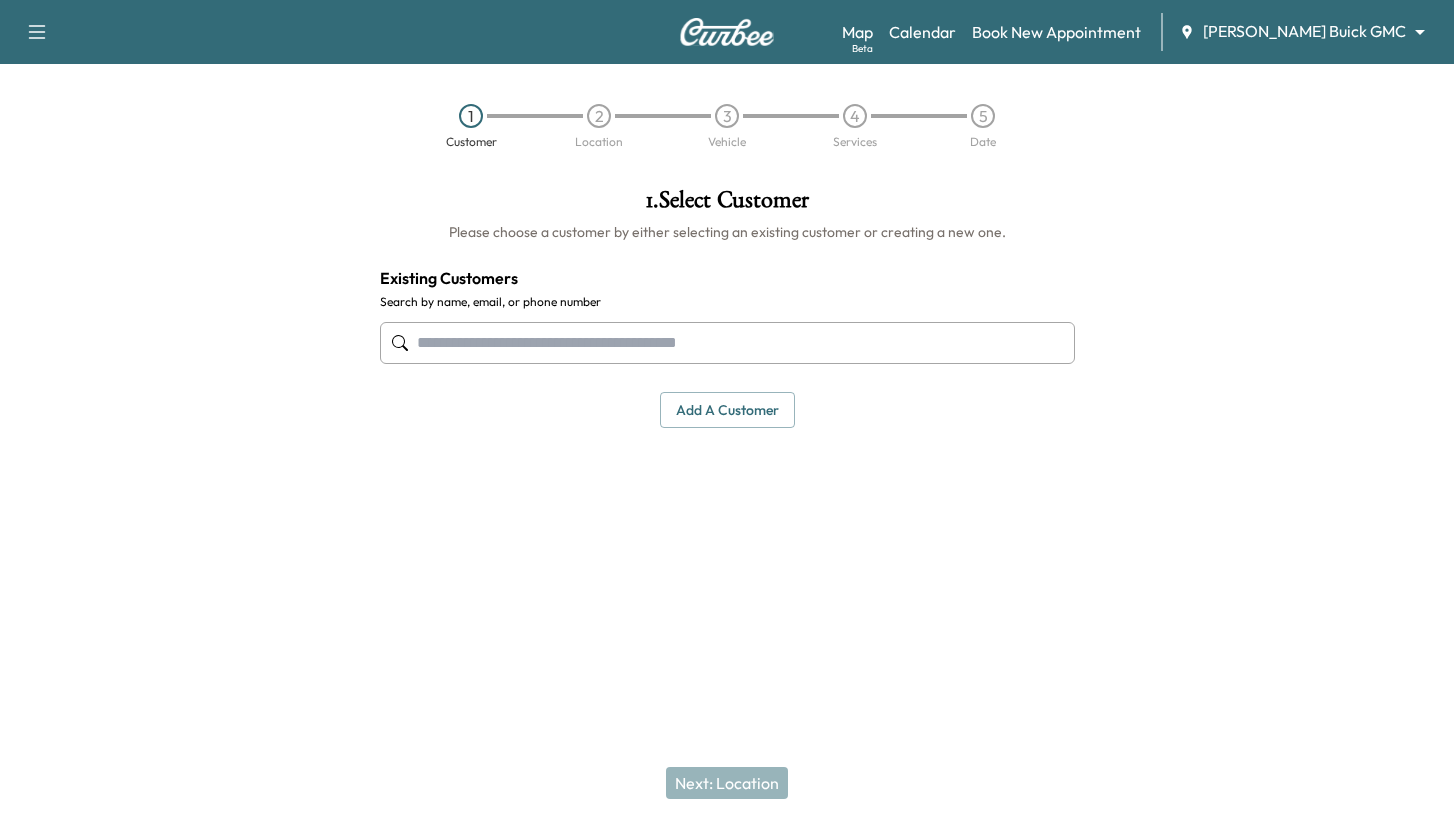click at bounding box center [727, 343] 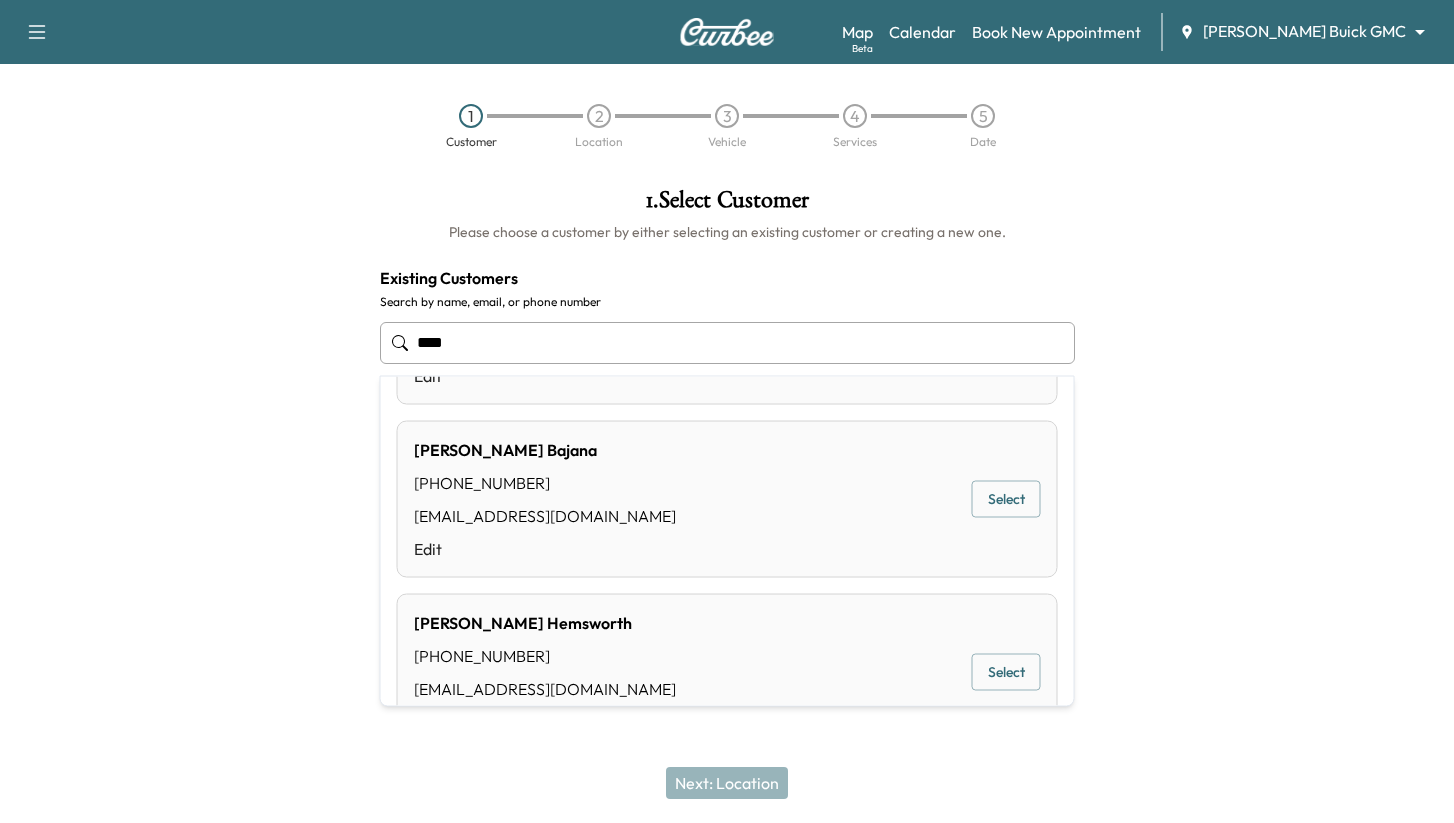 scroll, scrollTop: 983, scrollLeft: 0, axis: vertical 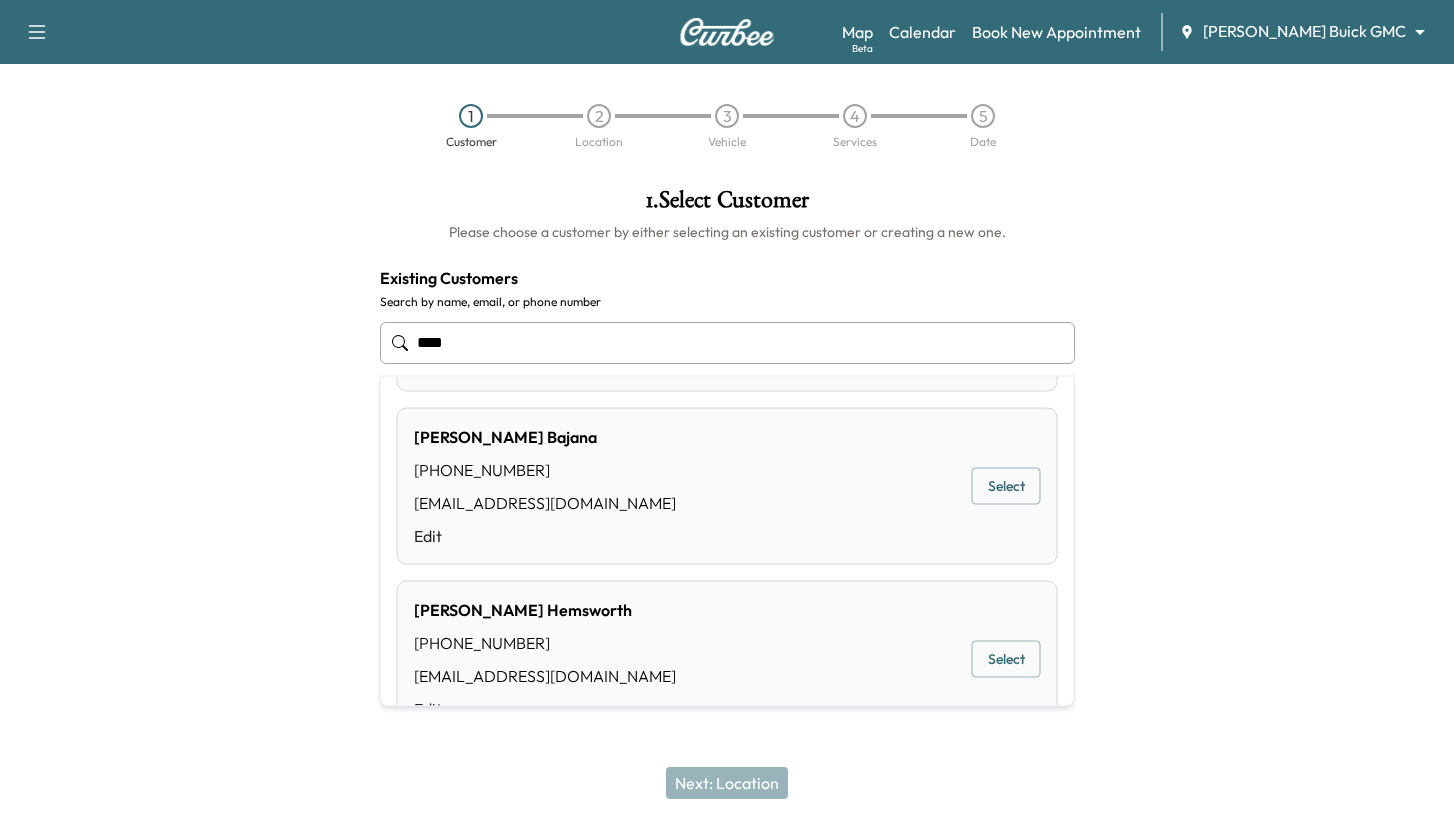 type on "****" 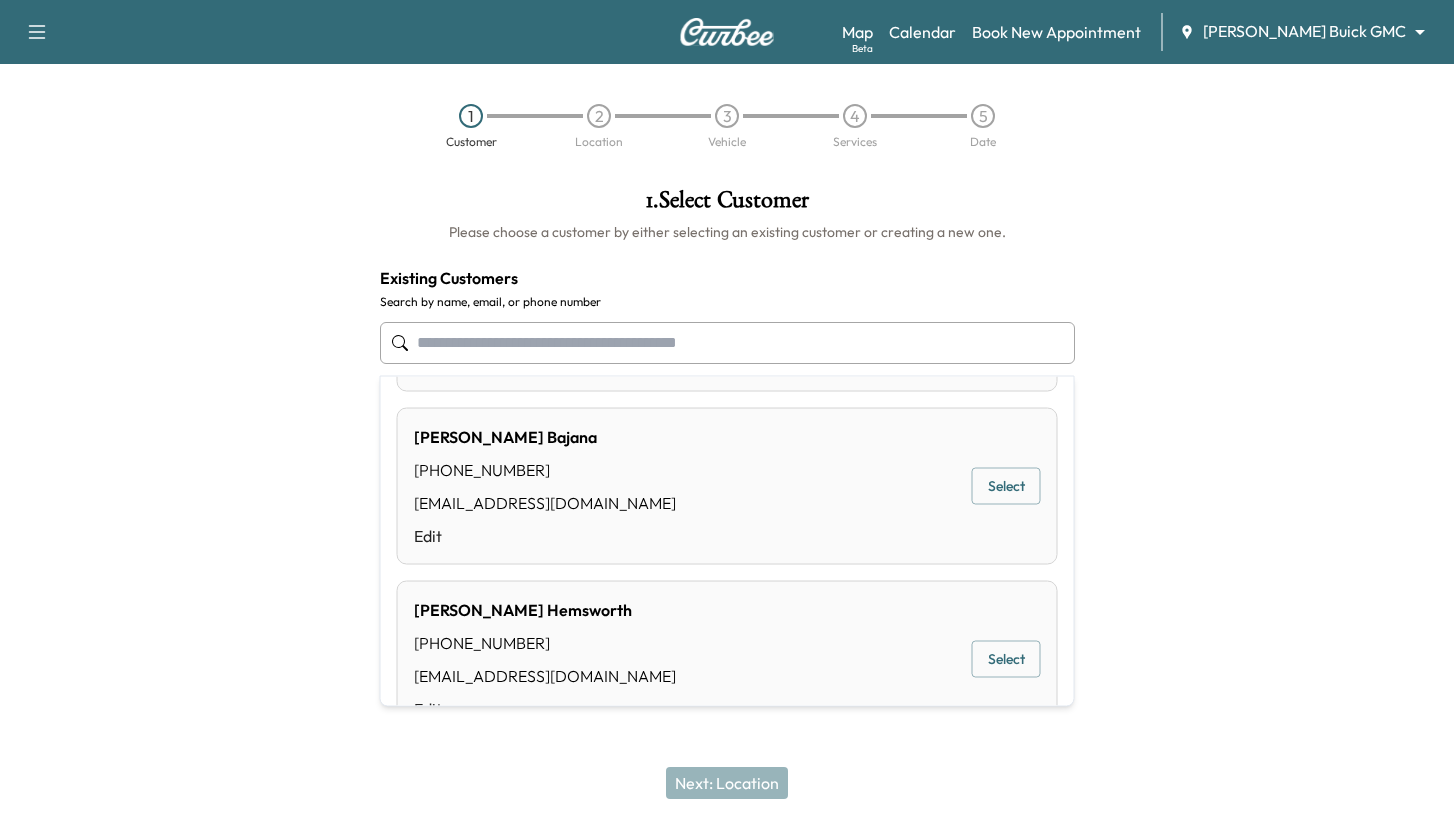 click at bounding box center [182, 378] 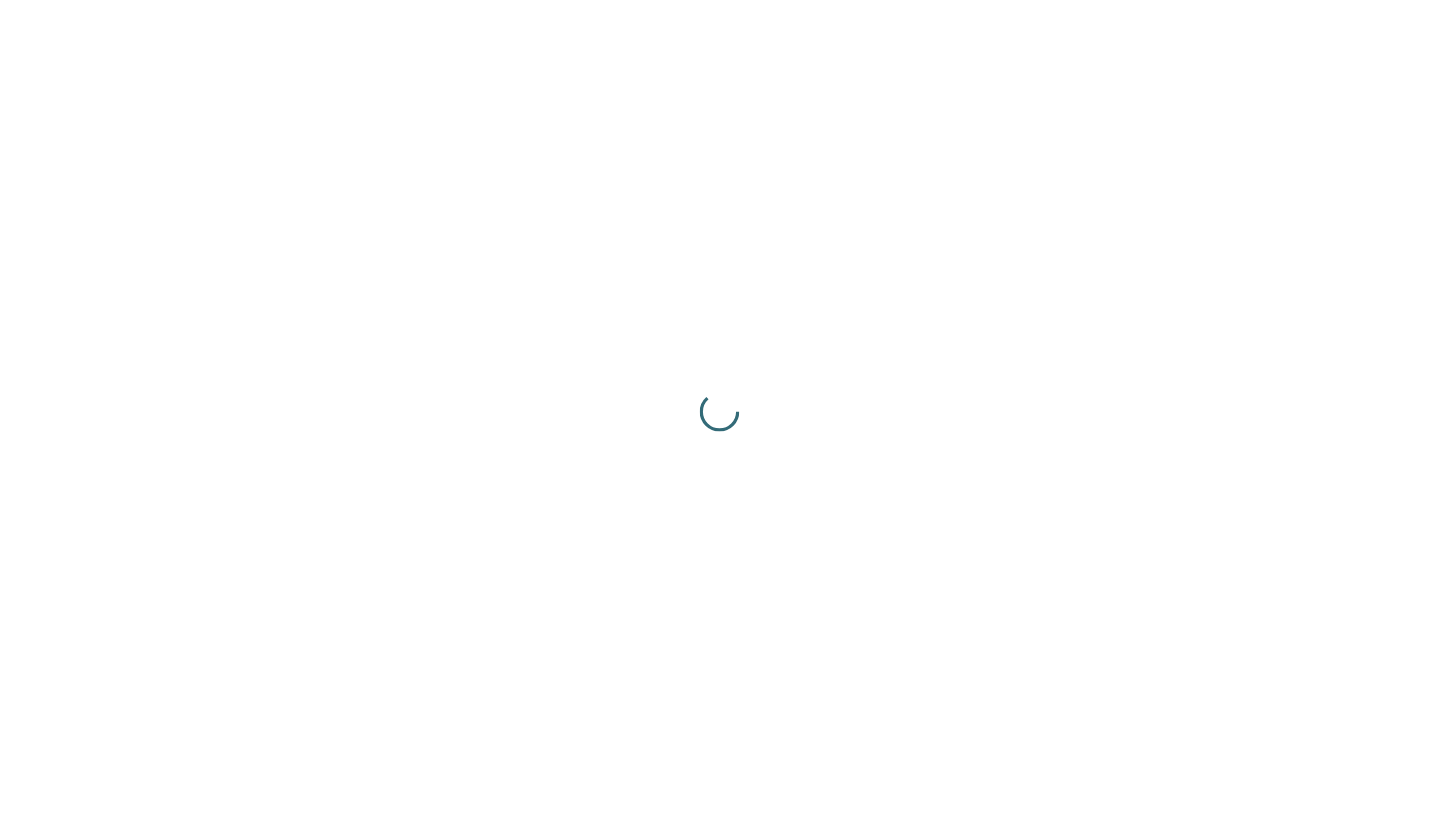scroll, scrollTop: 0, scrollLeft: 0, axis: both 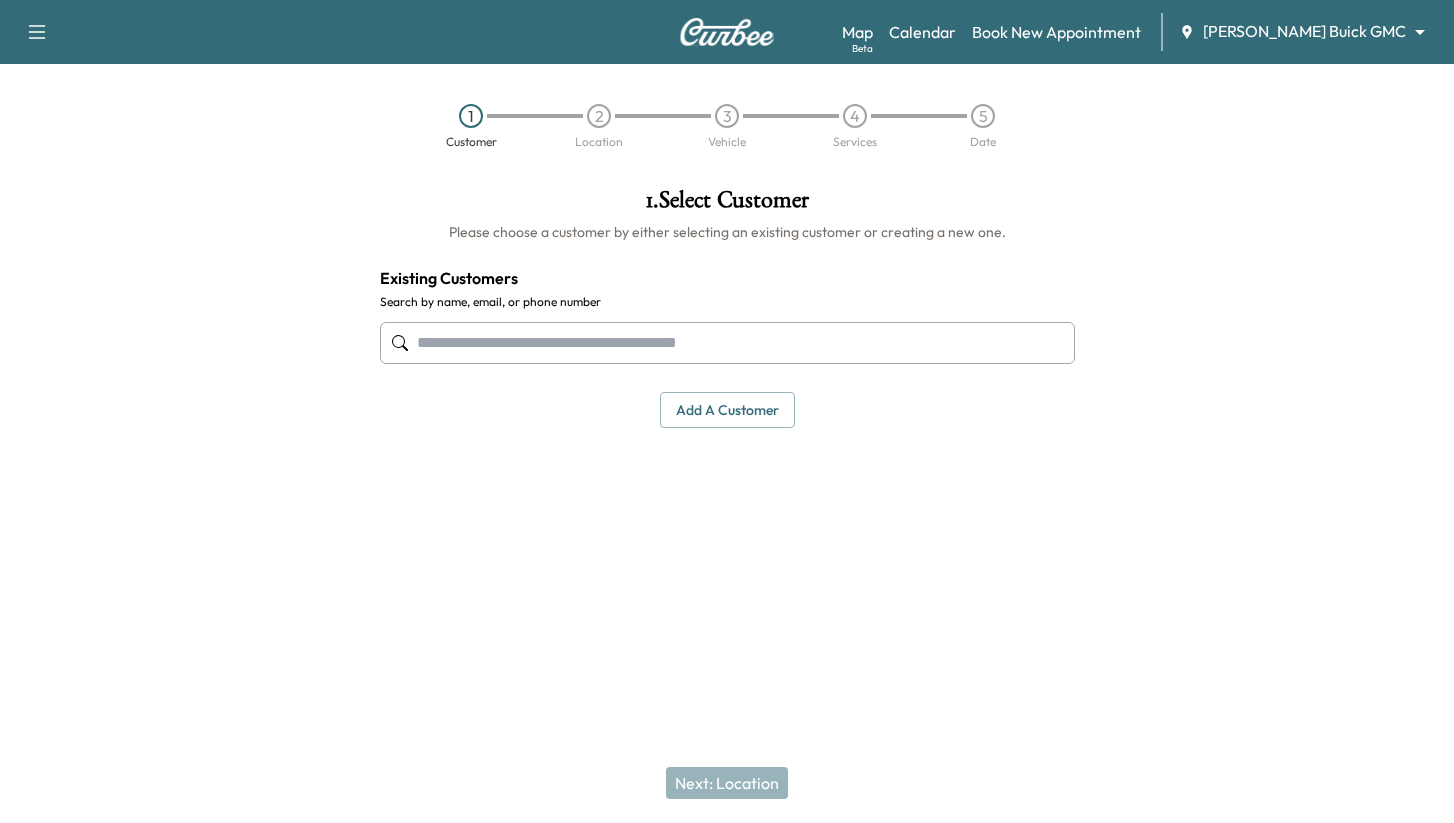 click at bounding box center (727, 343) 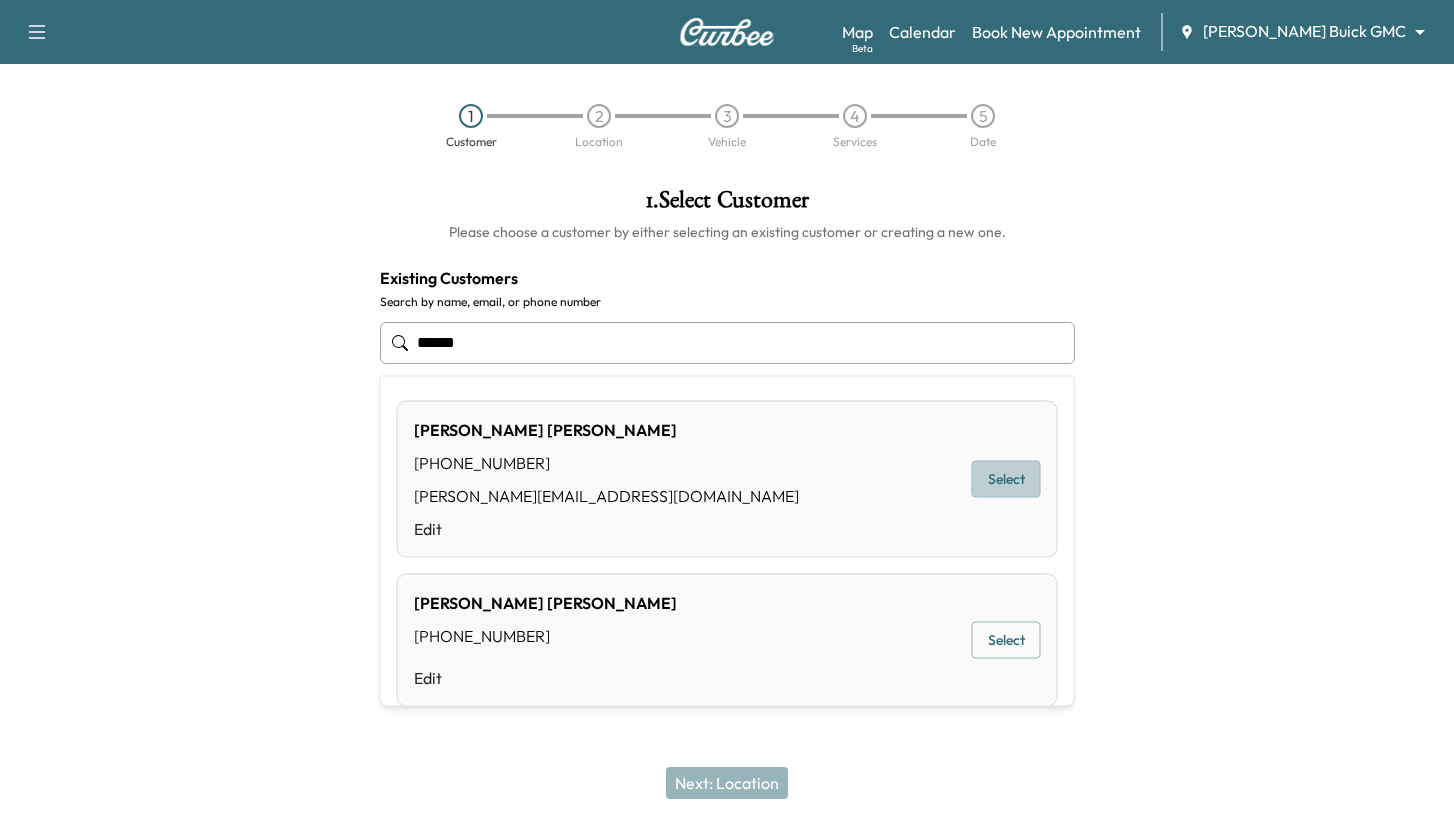 click on "Select" at bounding box center (1006, 479) 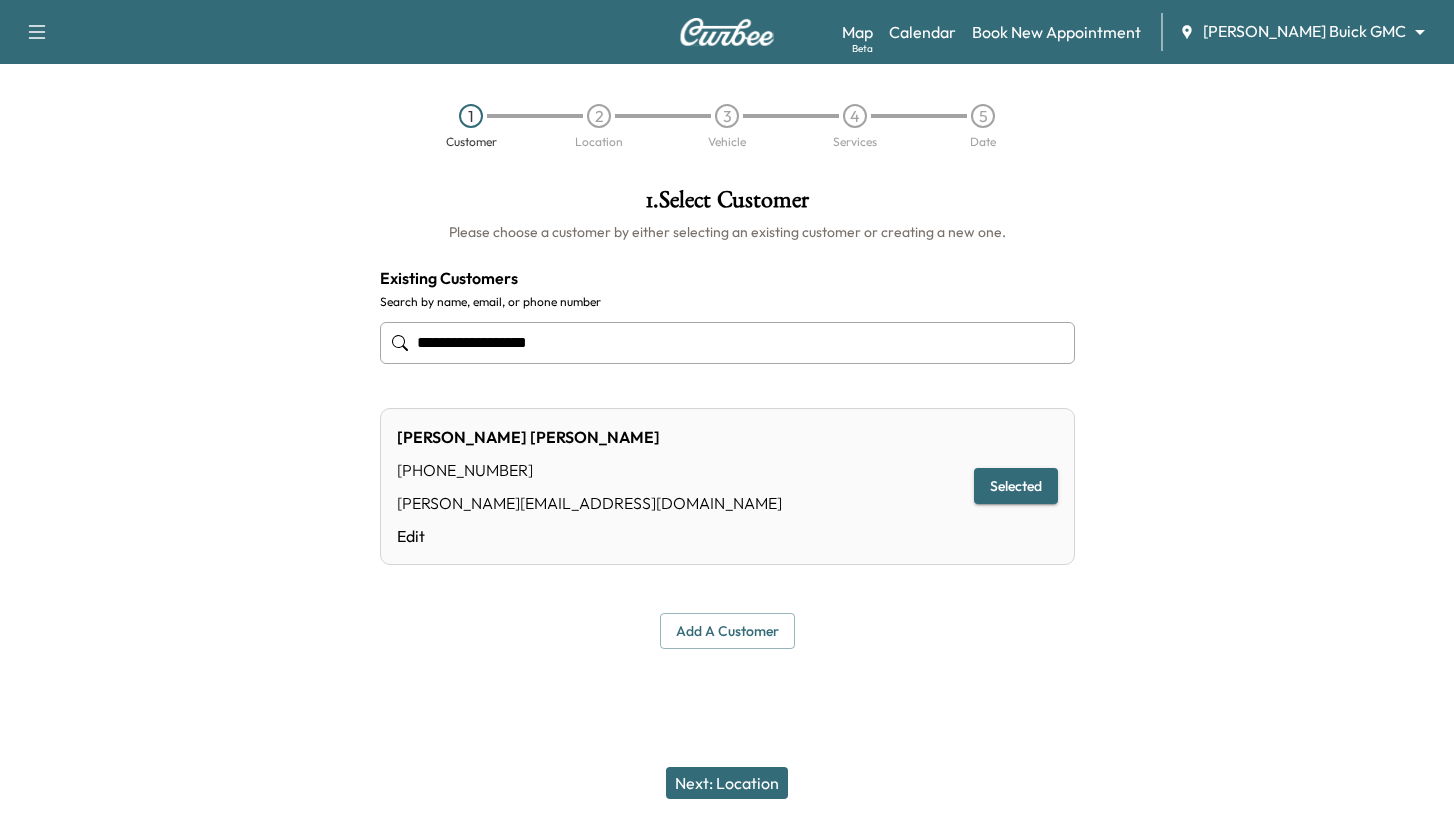 type on "**********" 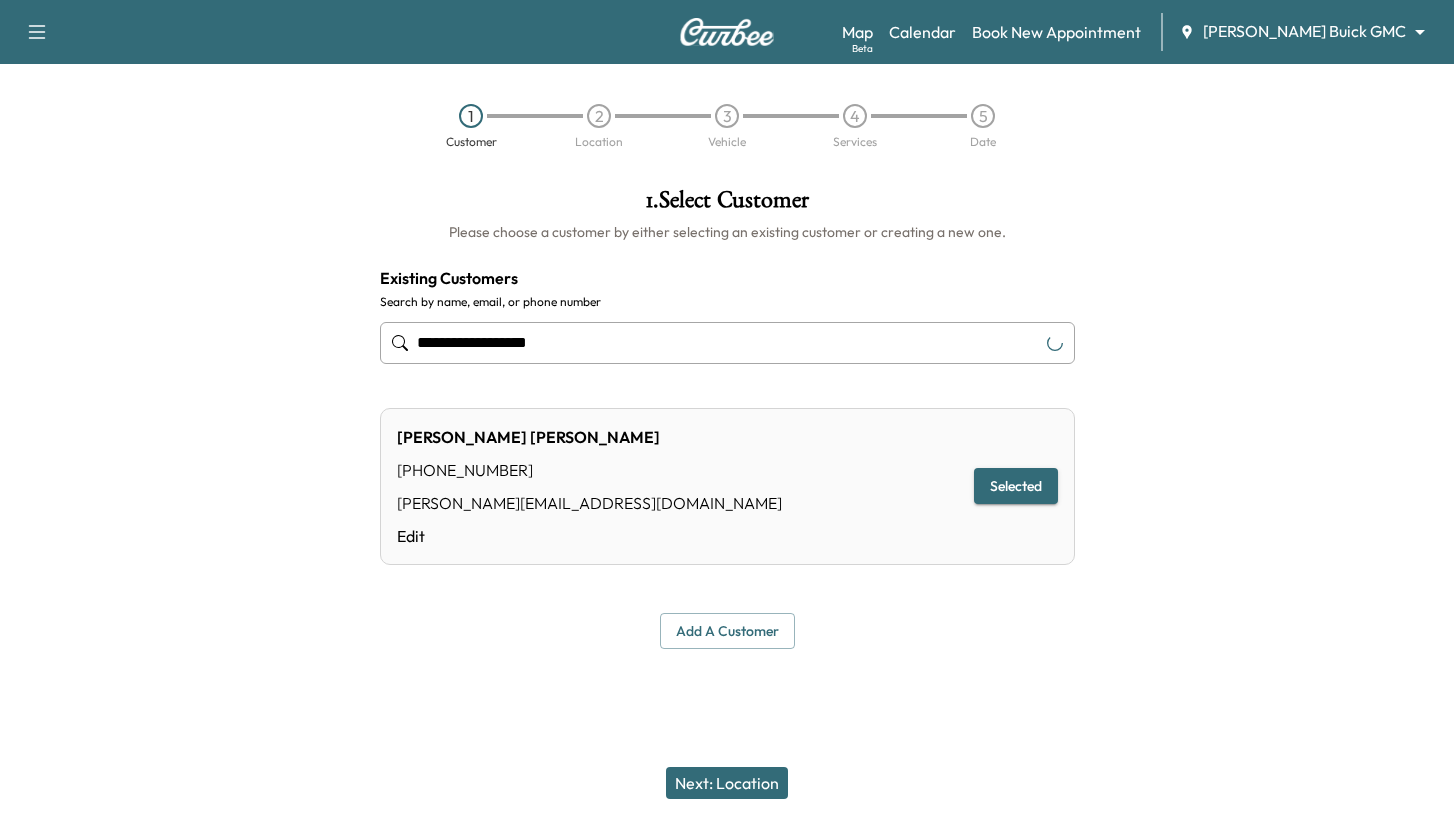 click on "Next: Location" at bounding box center [727, 783] 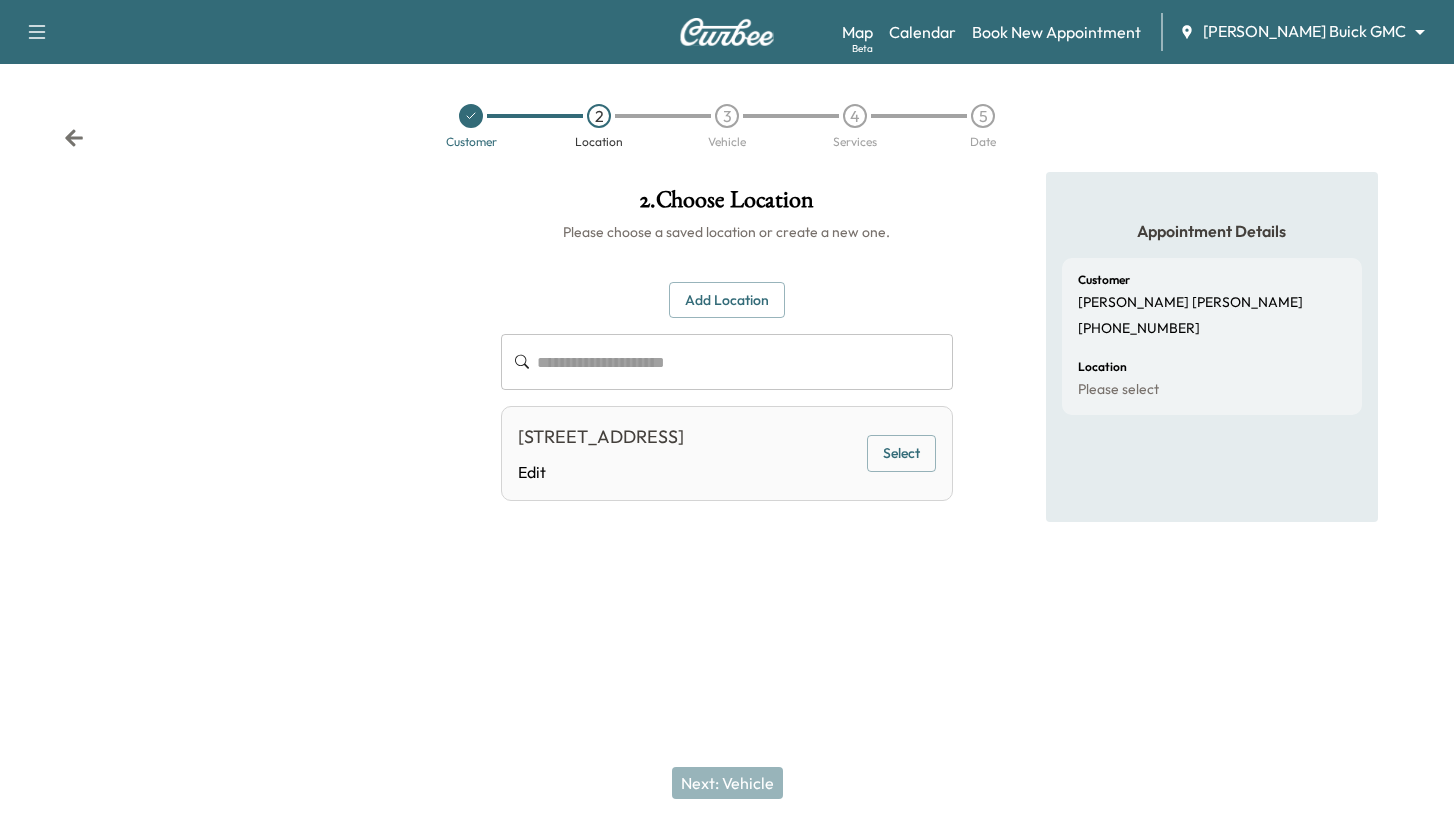 click on "Select" at bounding box center (901, 453) 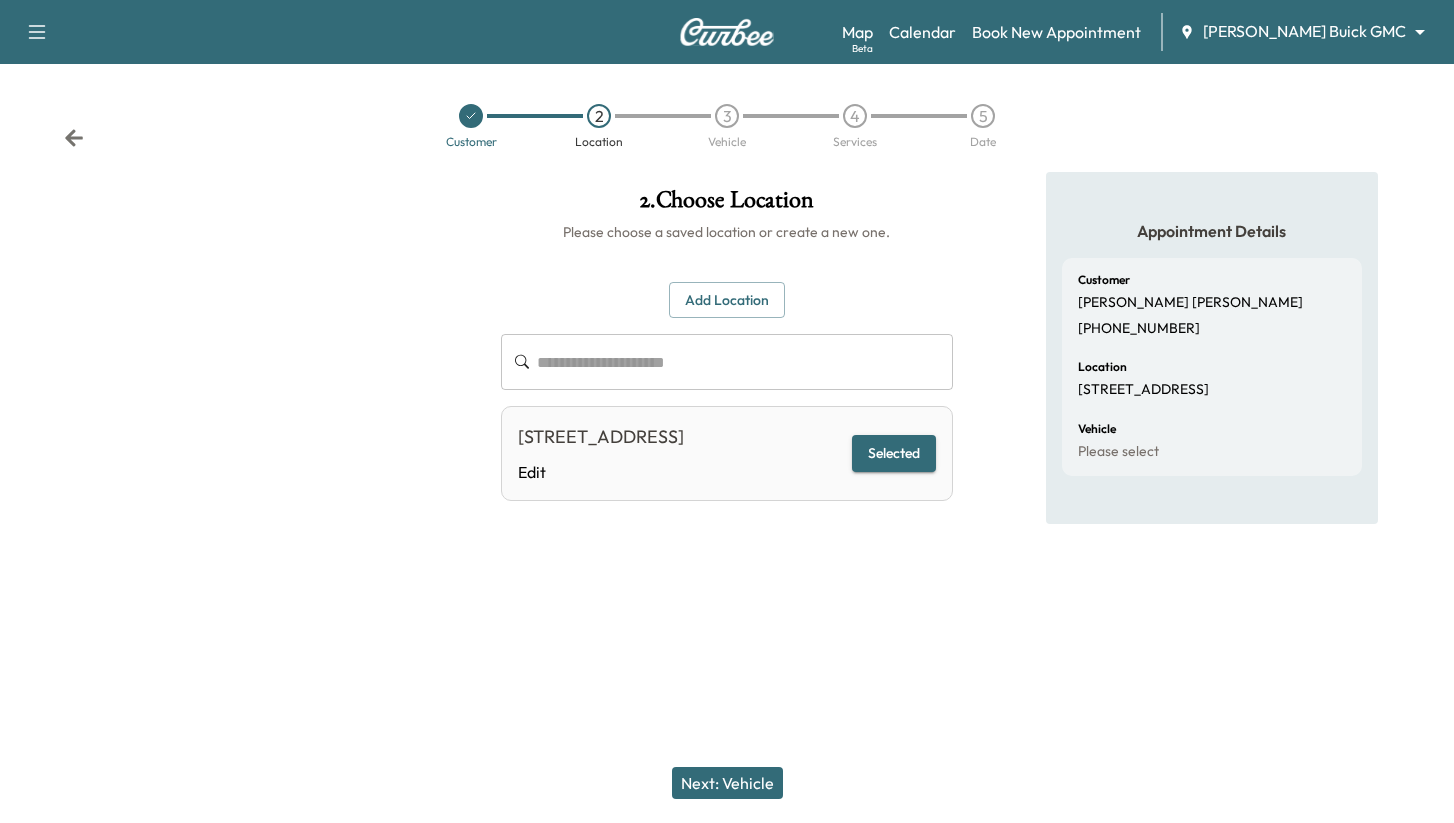 click on "Next: Vehicle" at bounding box center (727, 783) 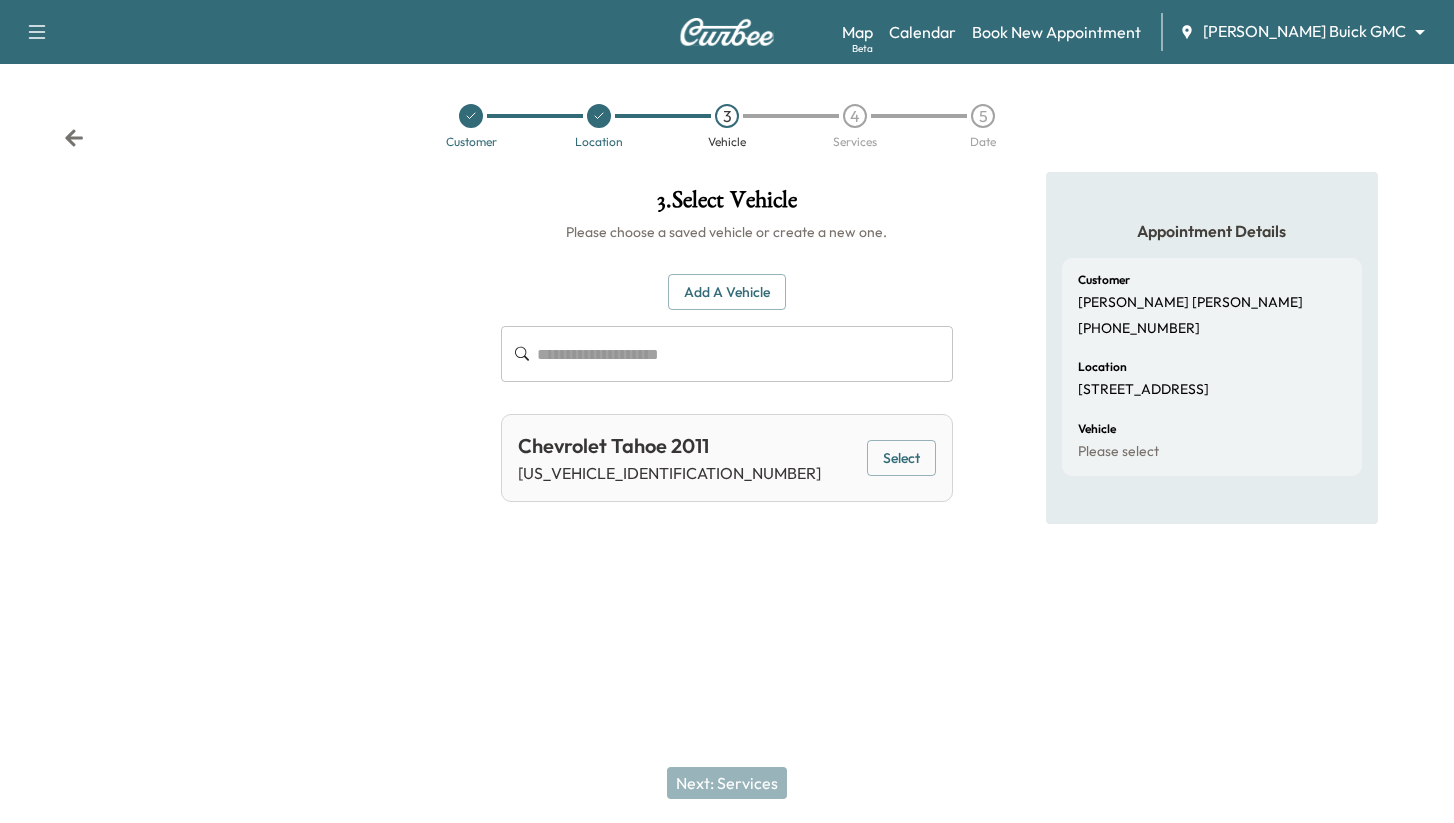 click on "Select" at bounding box center [901, 458] 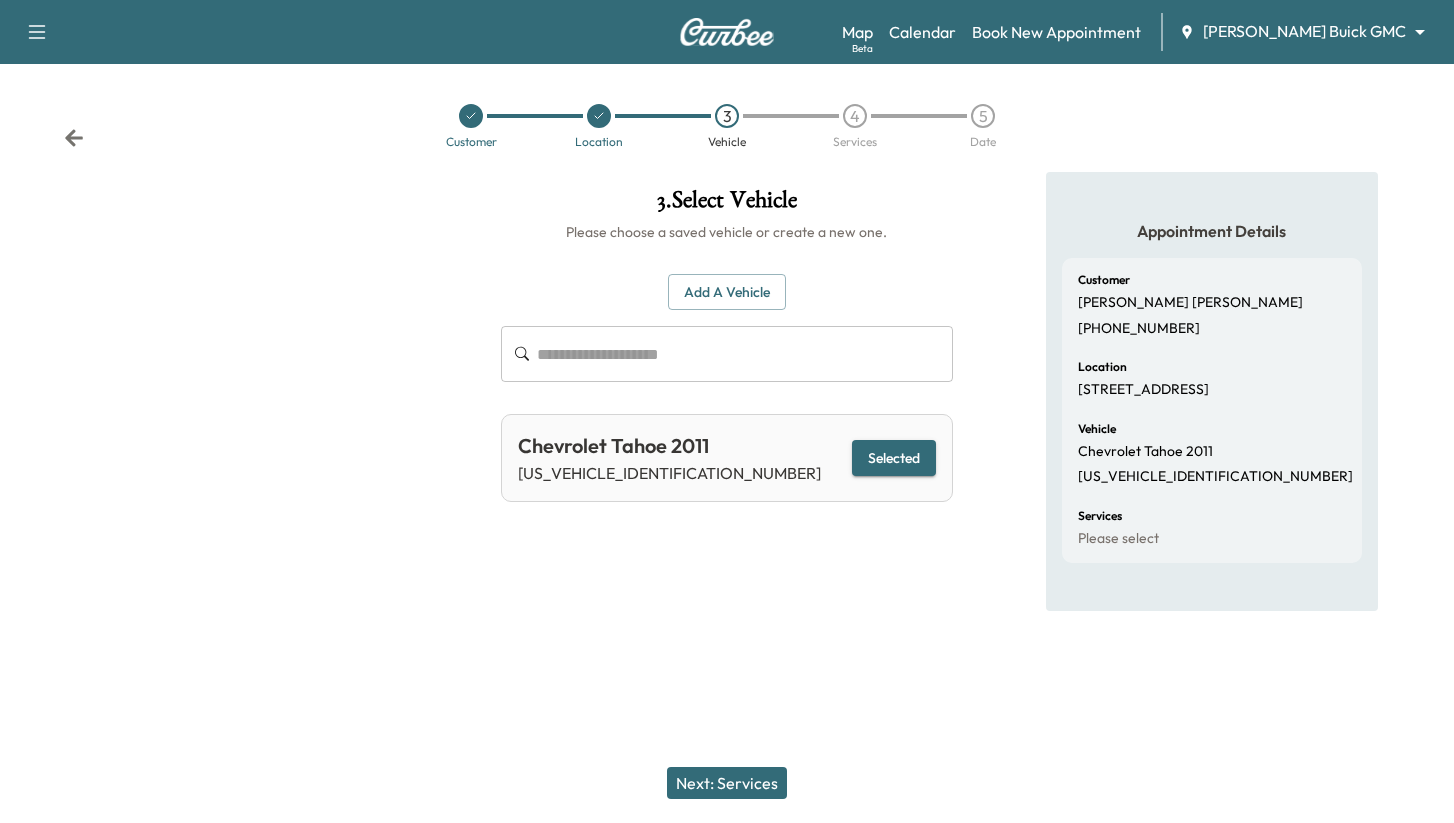 click on "Next: Services" at bounding box center (727, 783) 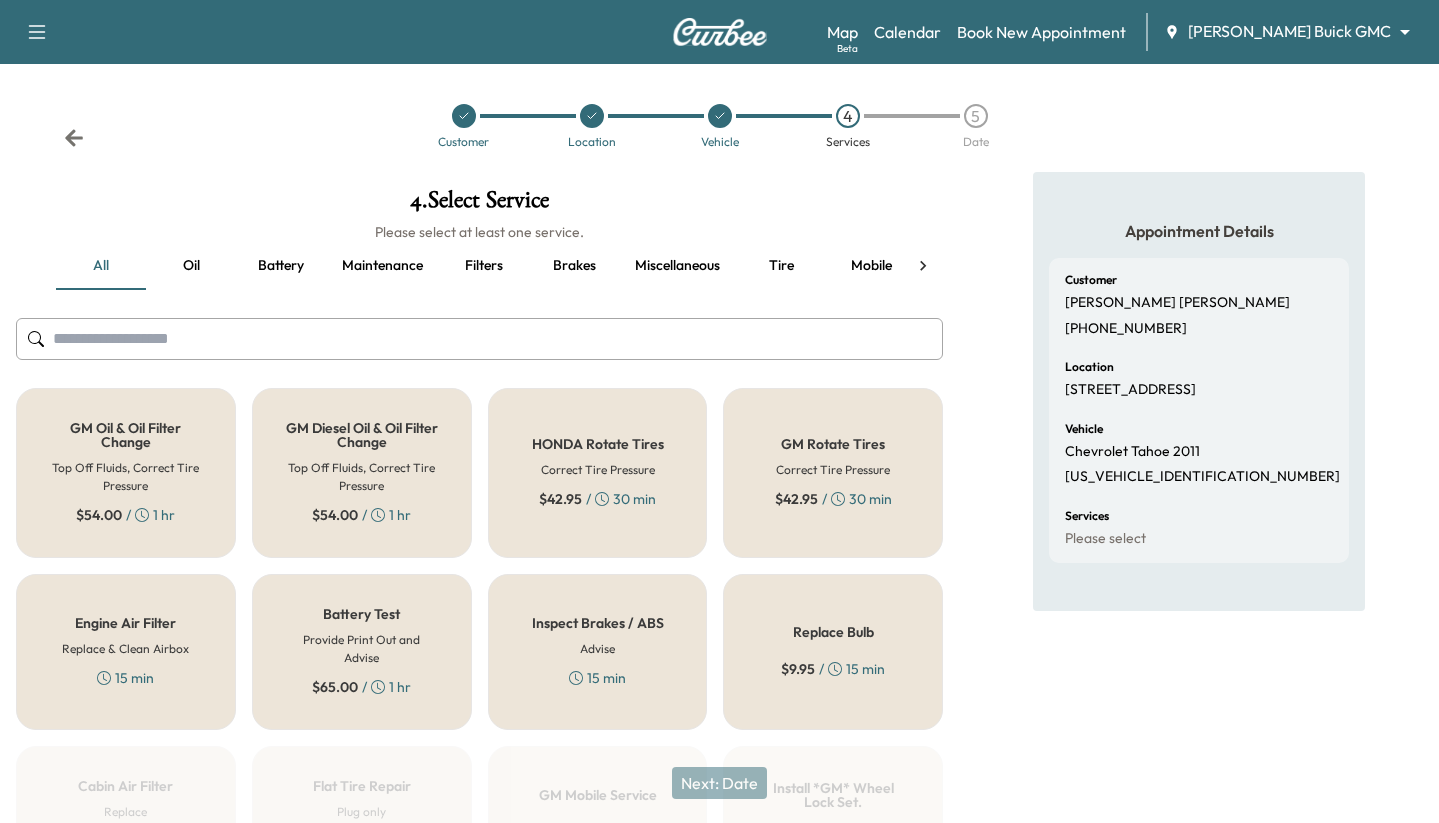 click on "HONDA Rotate Tires Correct Tire Pressure $ 42.95 / 30 min" at bounding box center (598, 473) 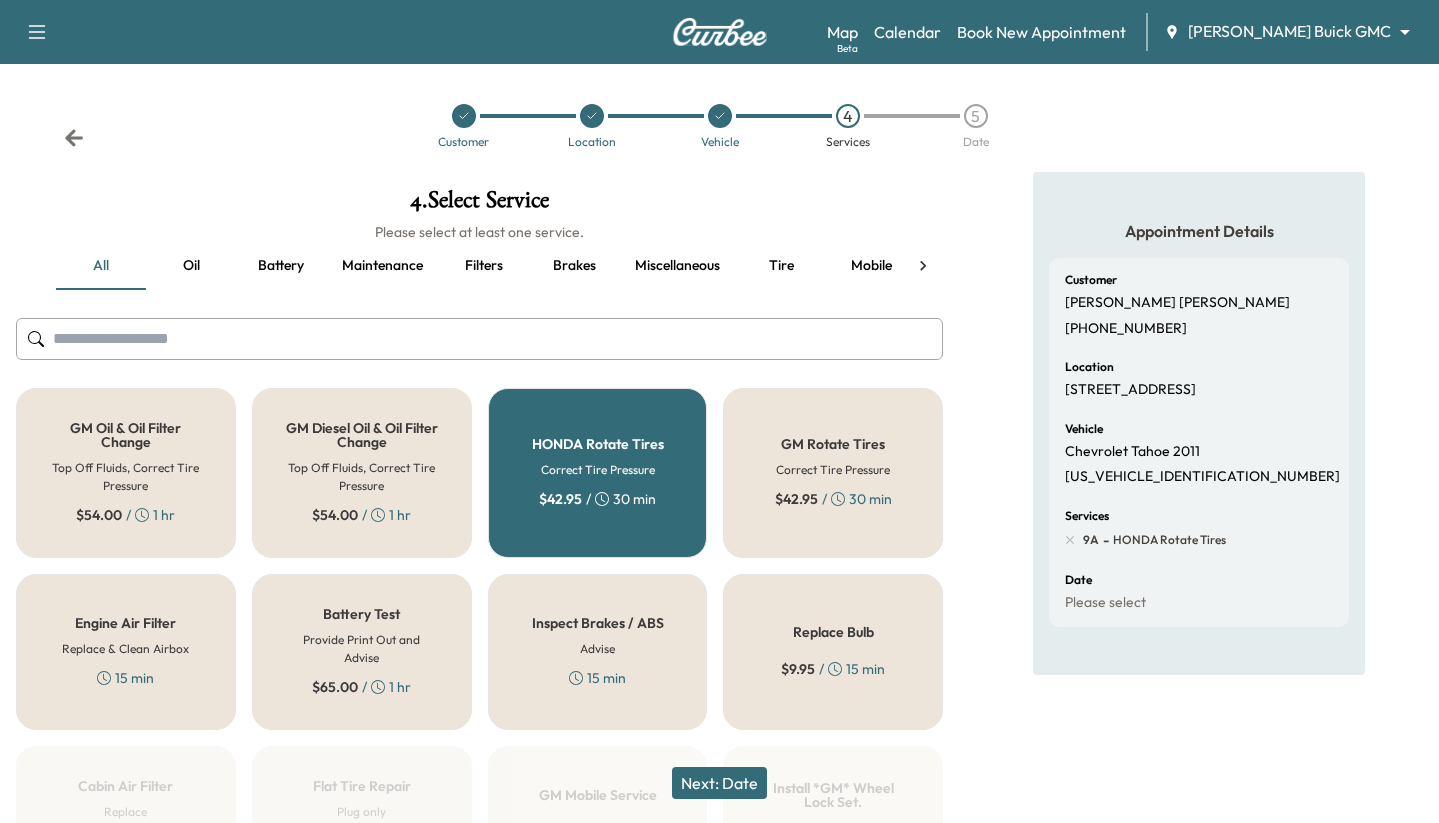 click on "Next: Date" at bounding box center (719, 783) 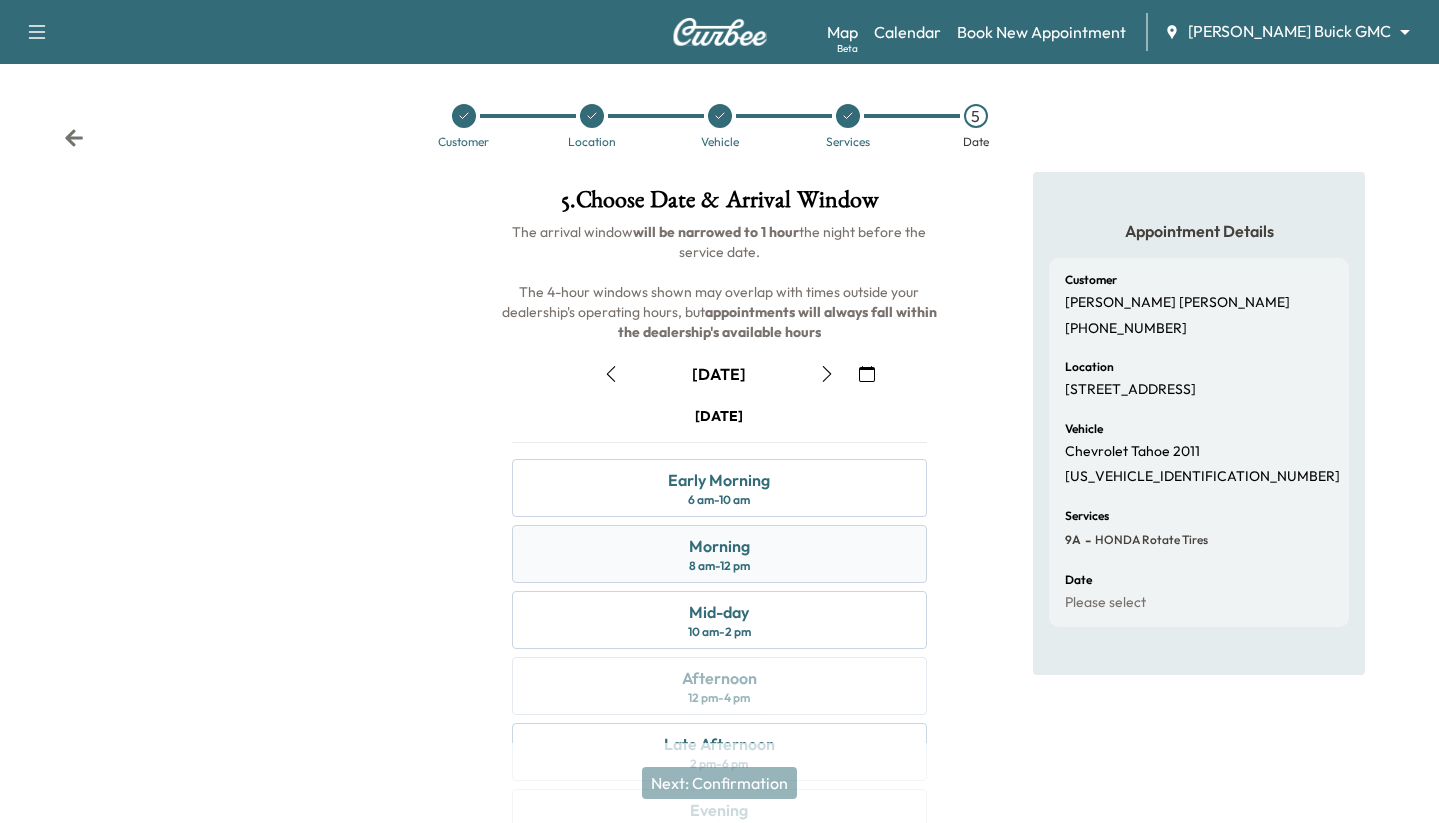 click on "Morning 8 am  -  12 pm" at bounding box center (720, 554) 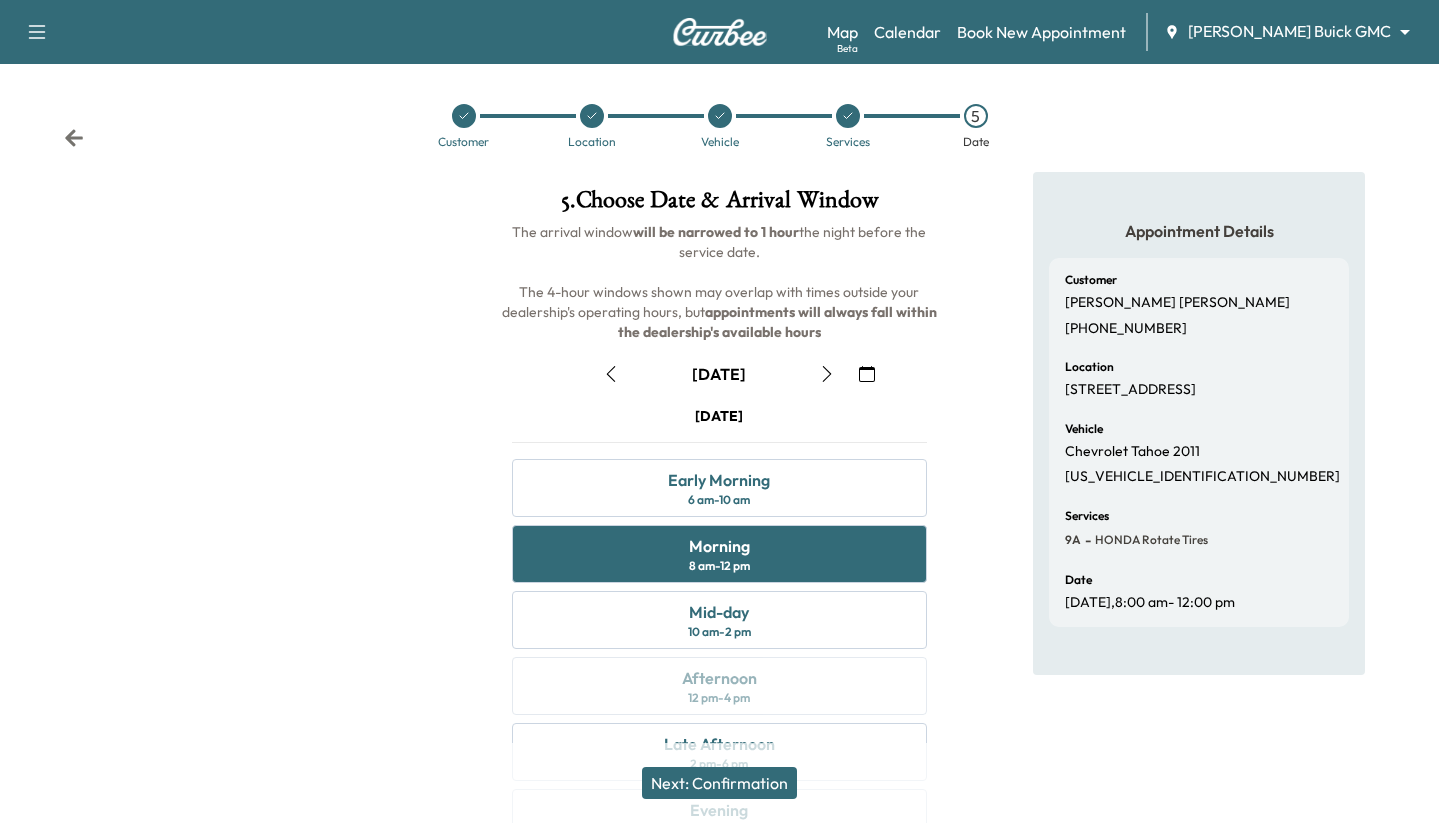 click 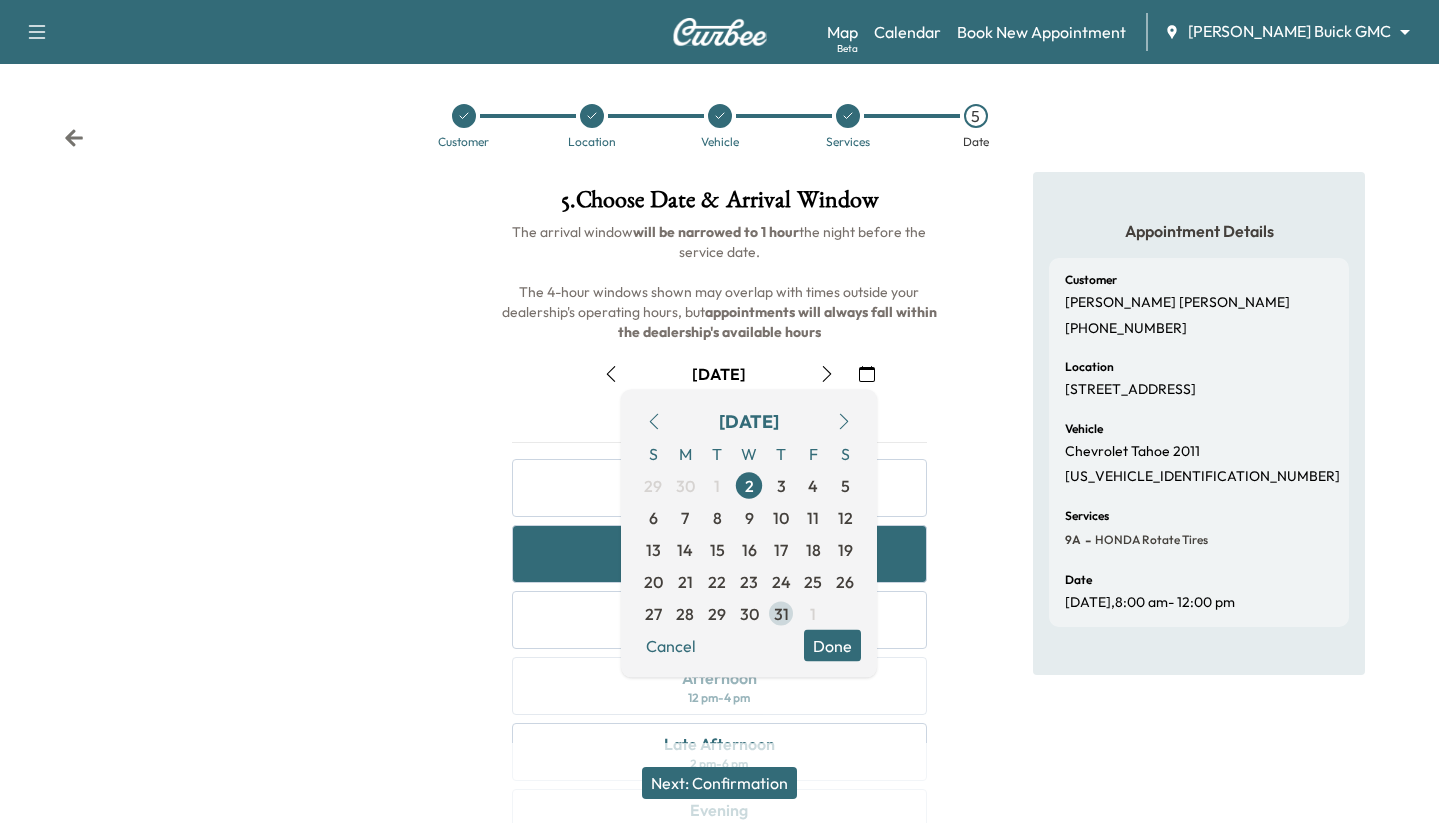 click on "31" at bounding box center (781, 614) 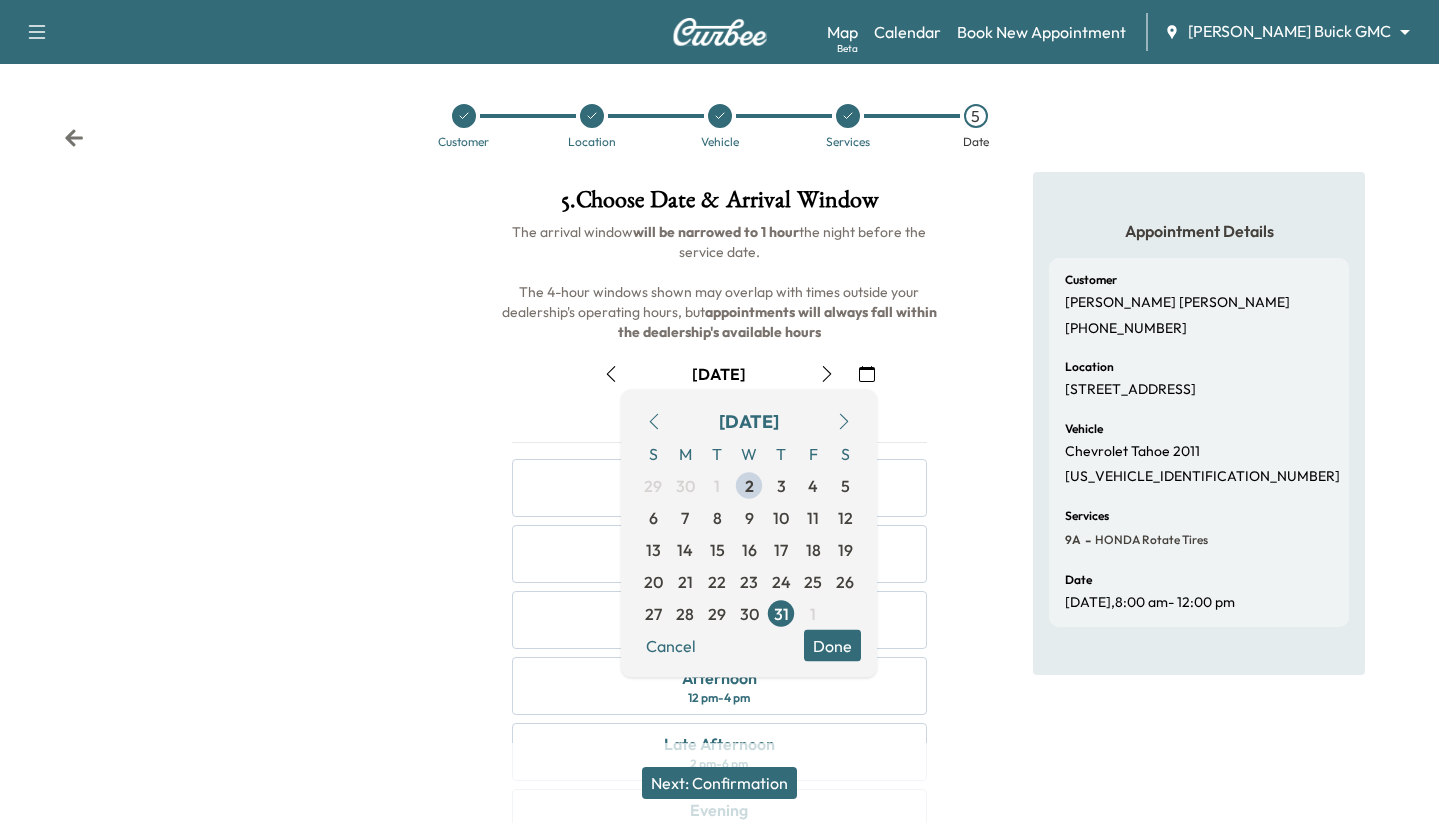 click on "Done" at bounding box center (832, 646) 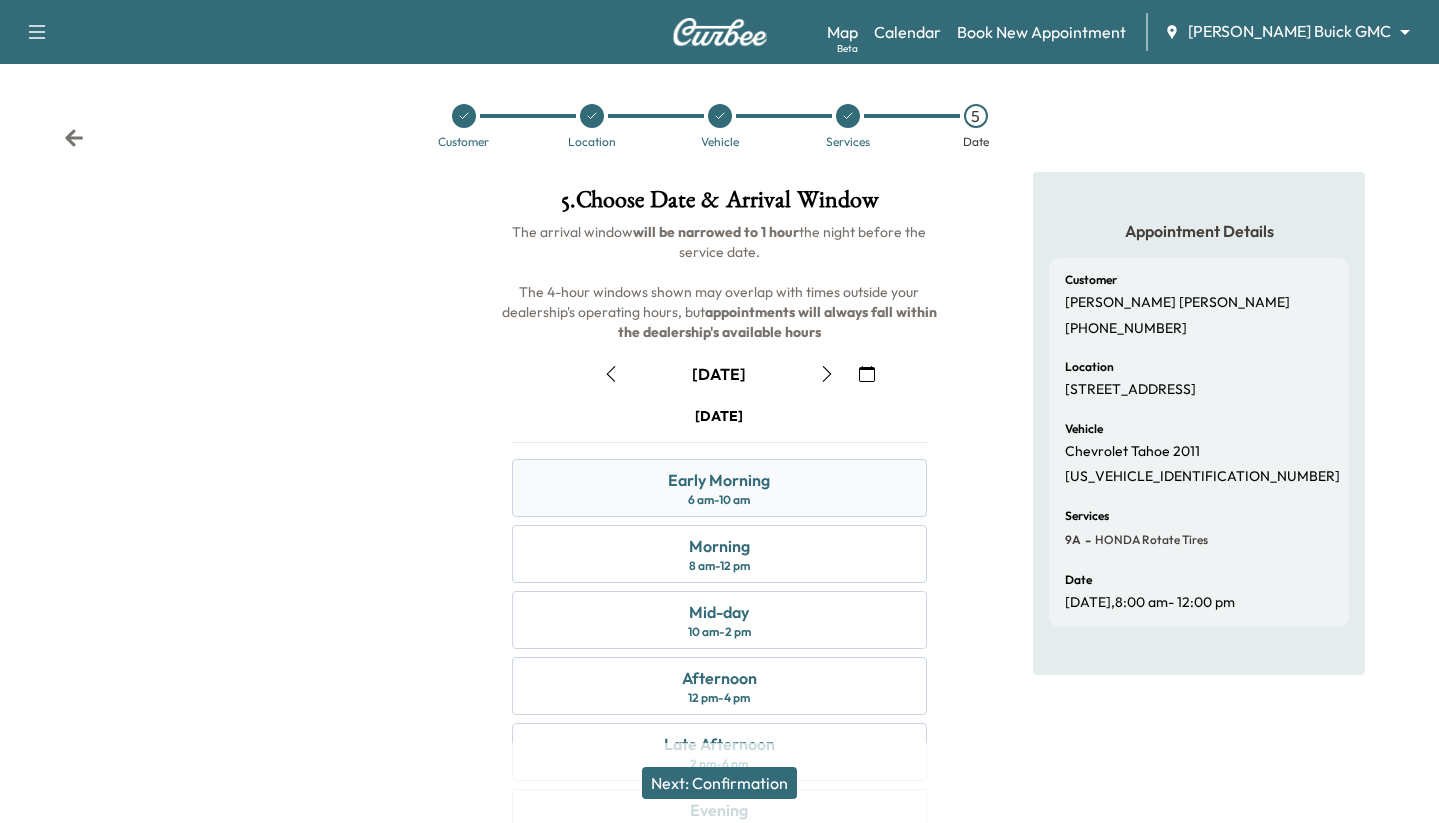 click on "Early Morning" at bounding box center (719, 480) 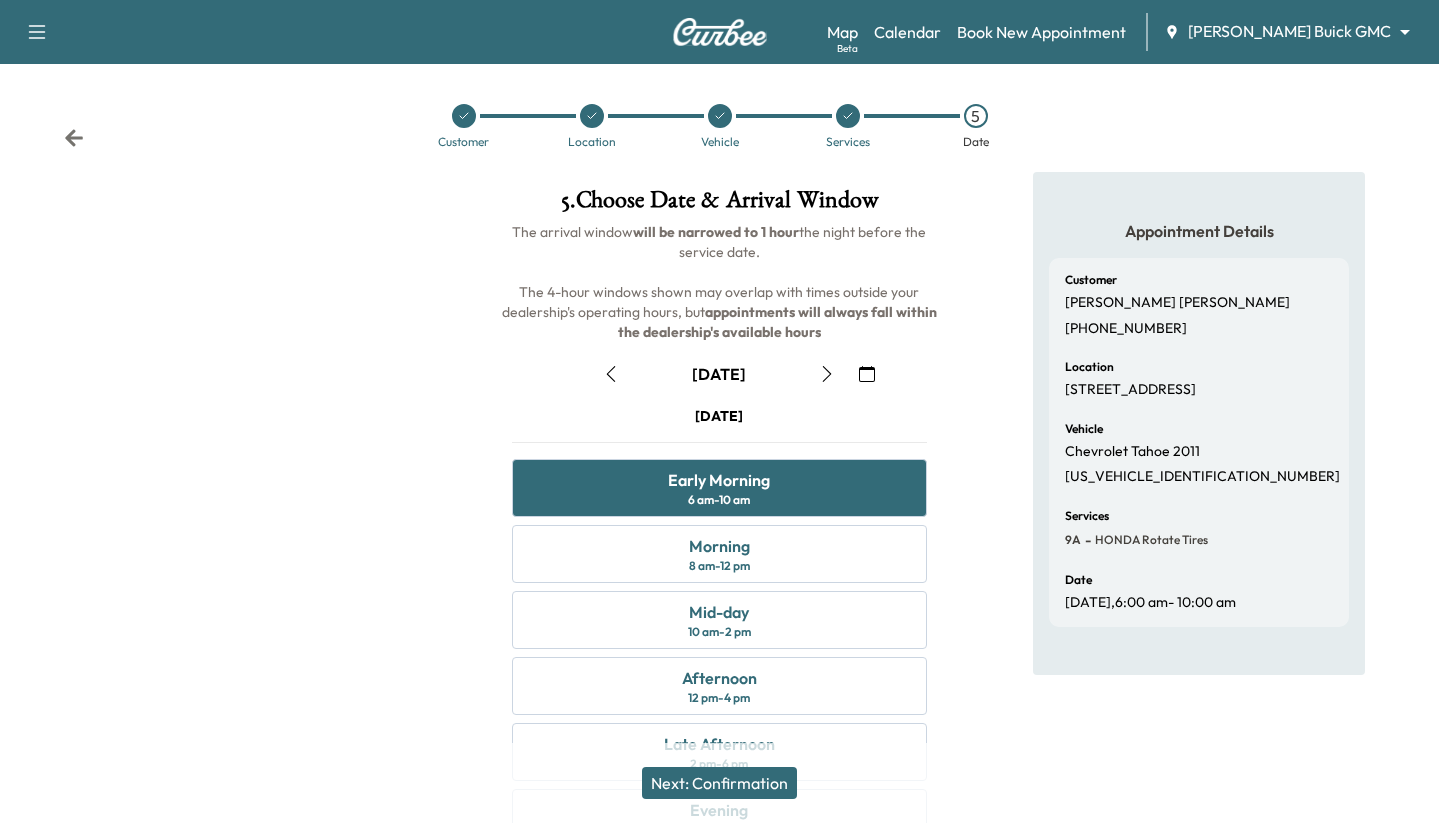 click on "Next: Confirmation" at bounding box center [719, 783] 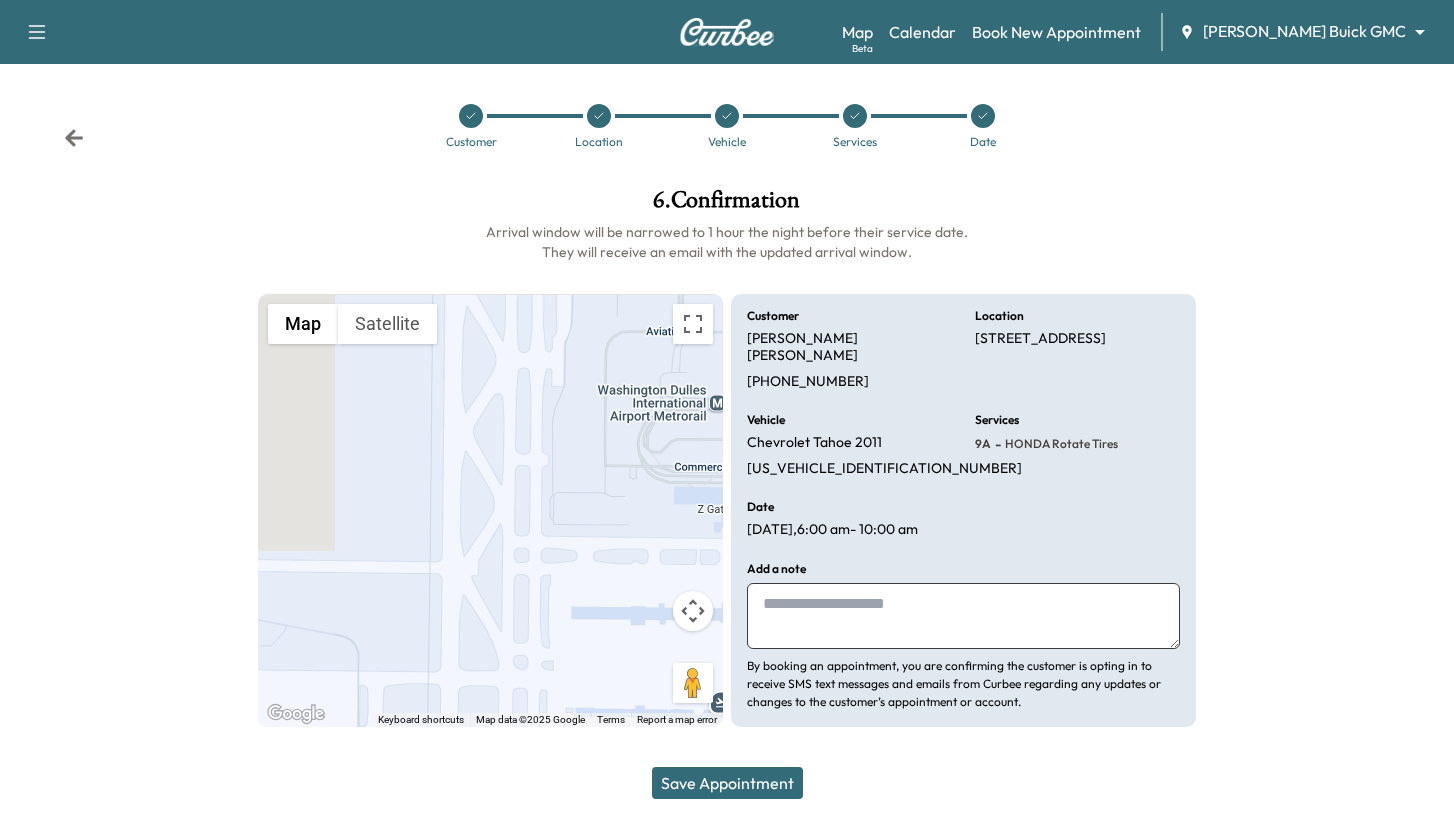 click on "Save Appointment" at bounding box center (727, 783) 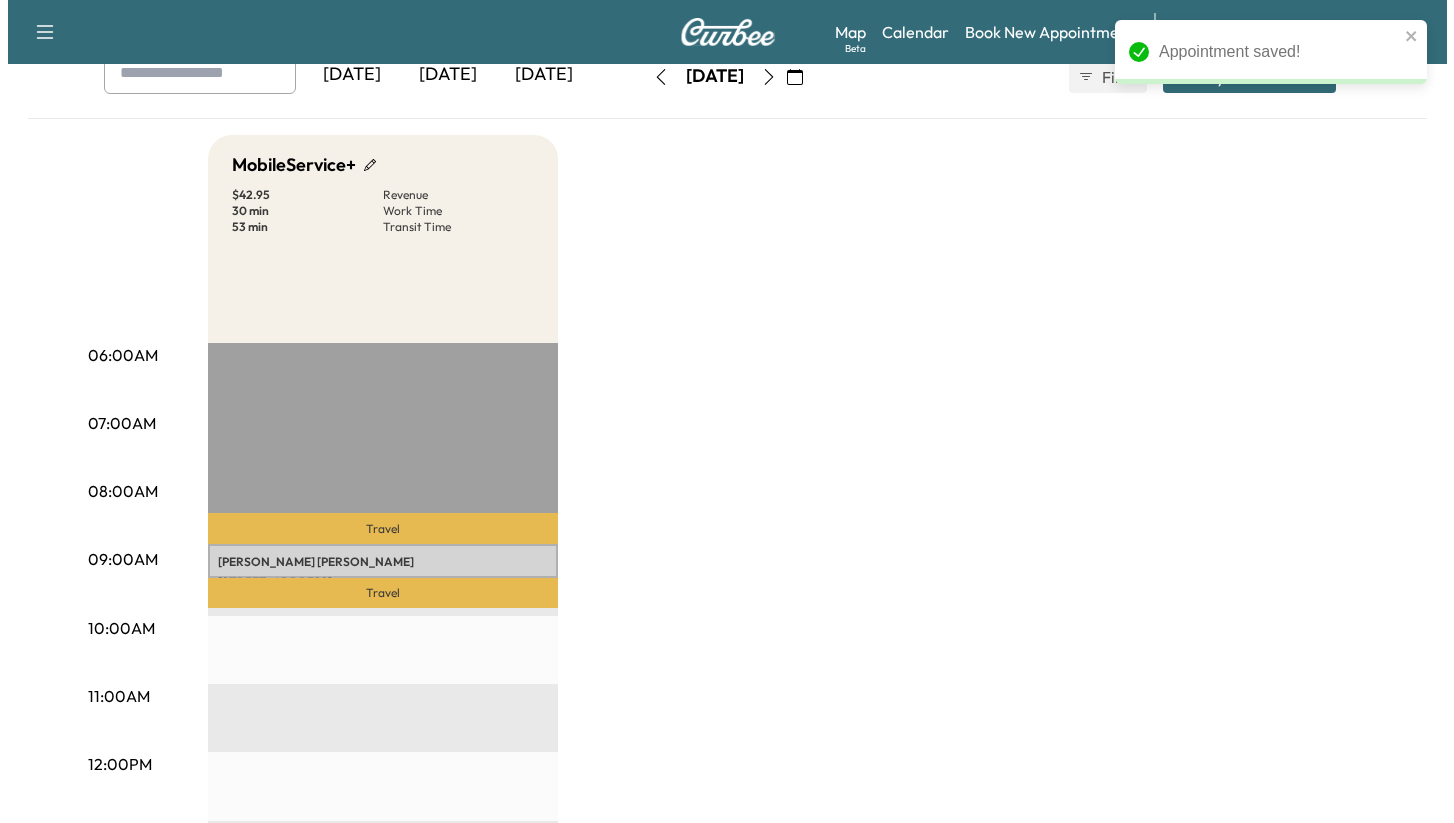 scroll, scrollTop: 156, scrollLeft: 0, axis: vertical 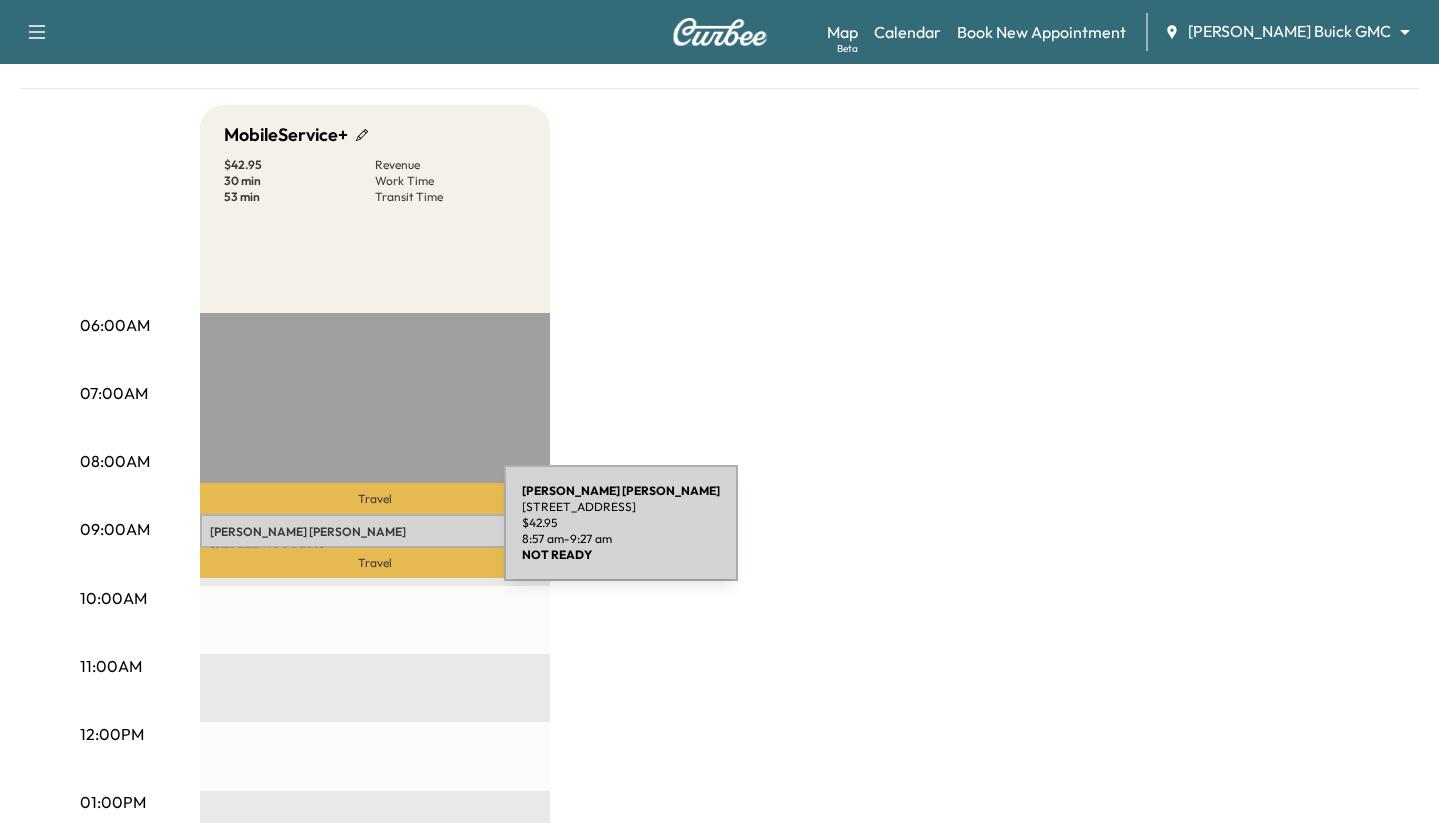 click on "[PERSON_NAME]" at bounding box center (375, 532) 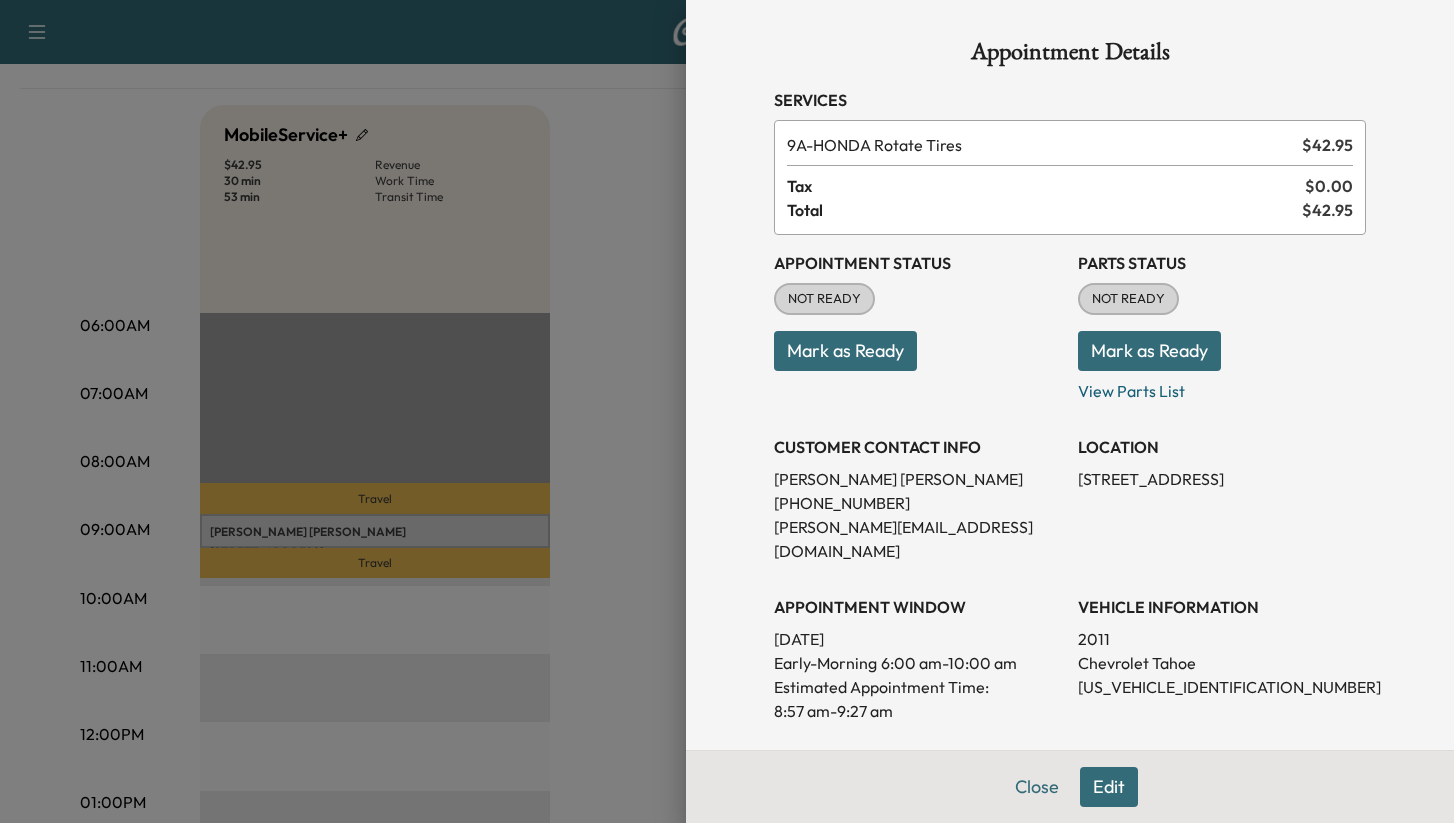 click on "Edit" at bounding box center [1109, 787] 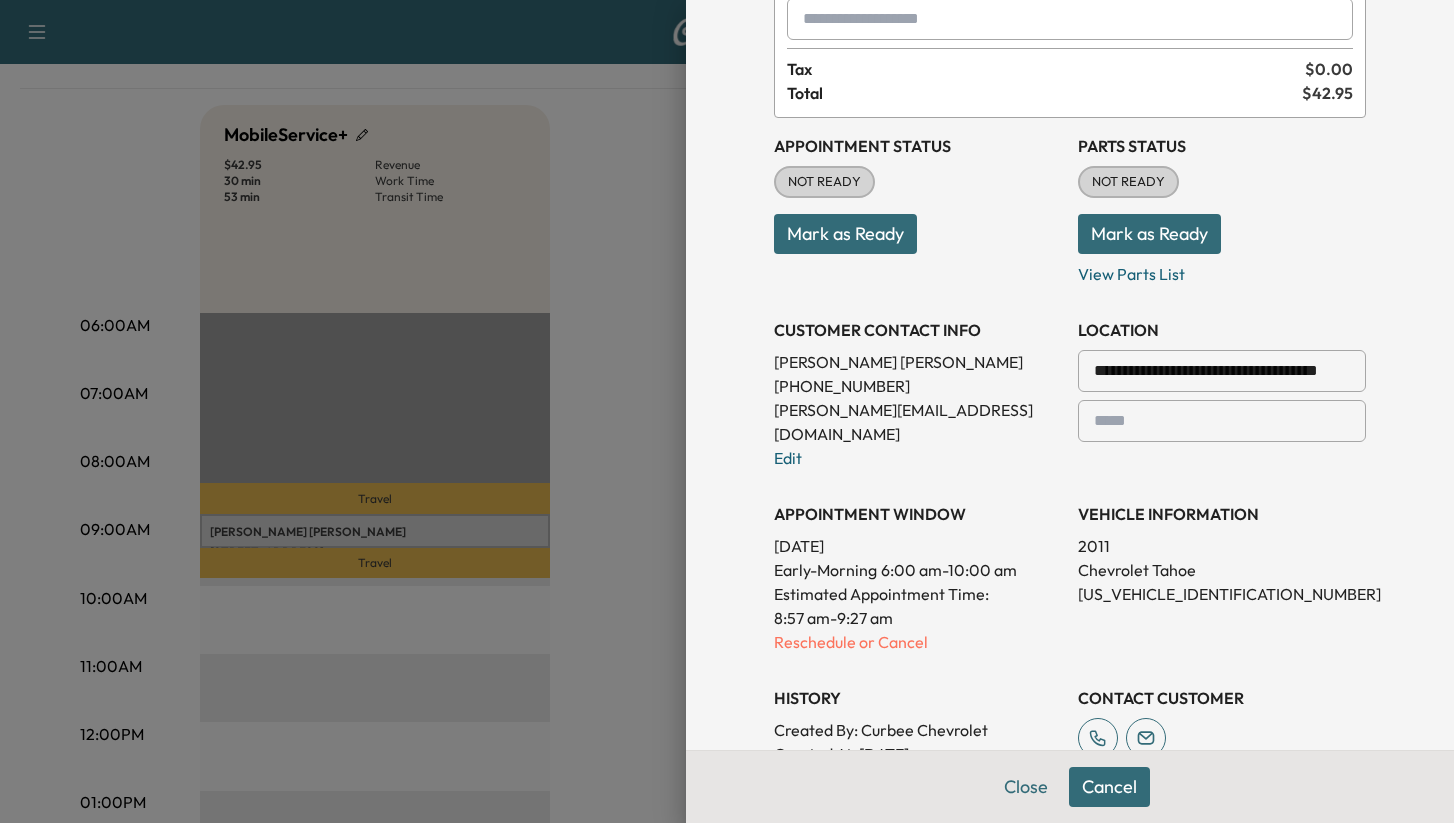scroll, scrollTop: 284, scrollLeft: 0, axis: vertical 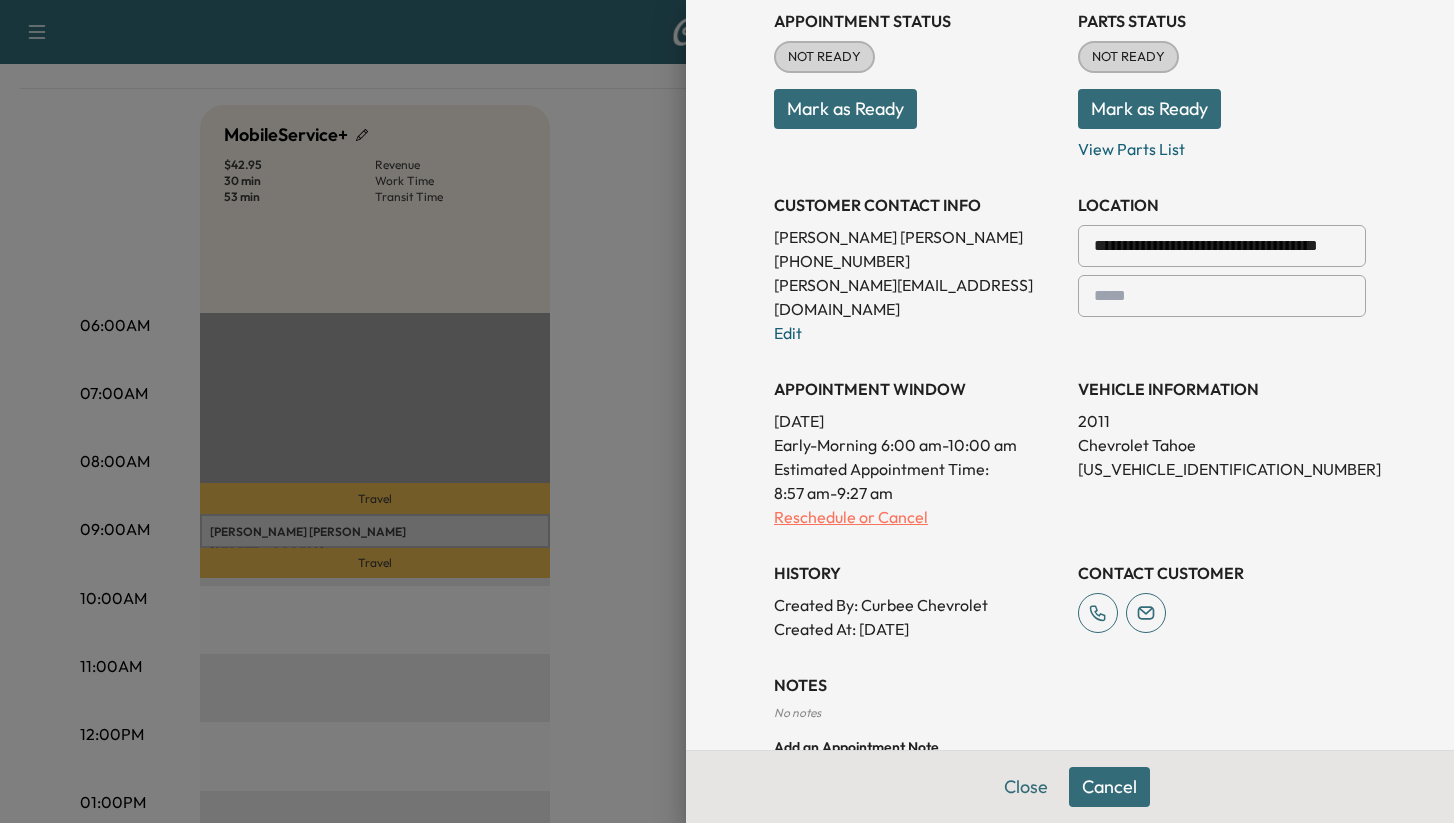 click on "Reschedule or Cancel" at bounding box center [918, 517] 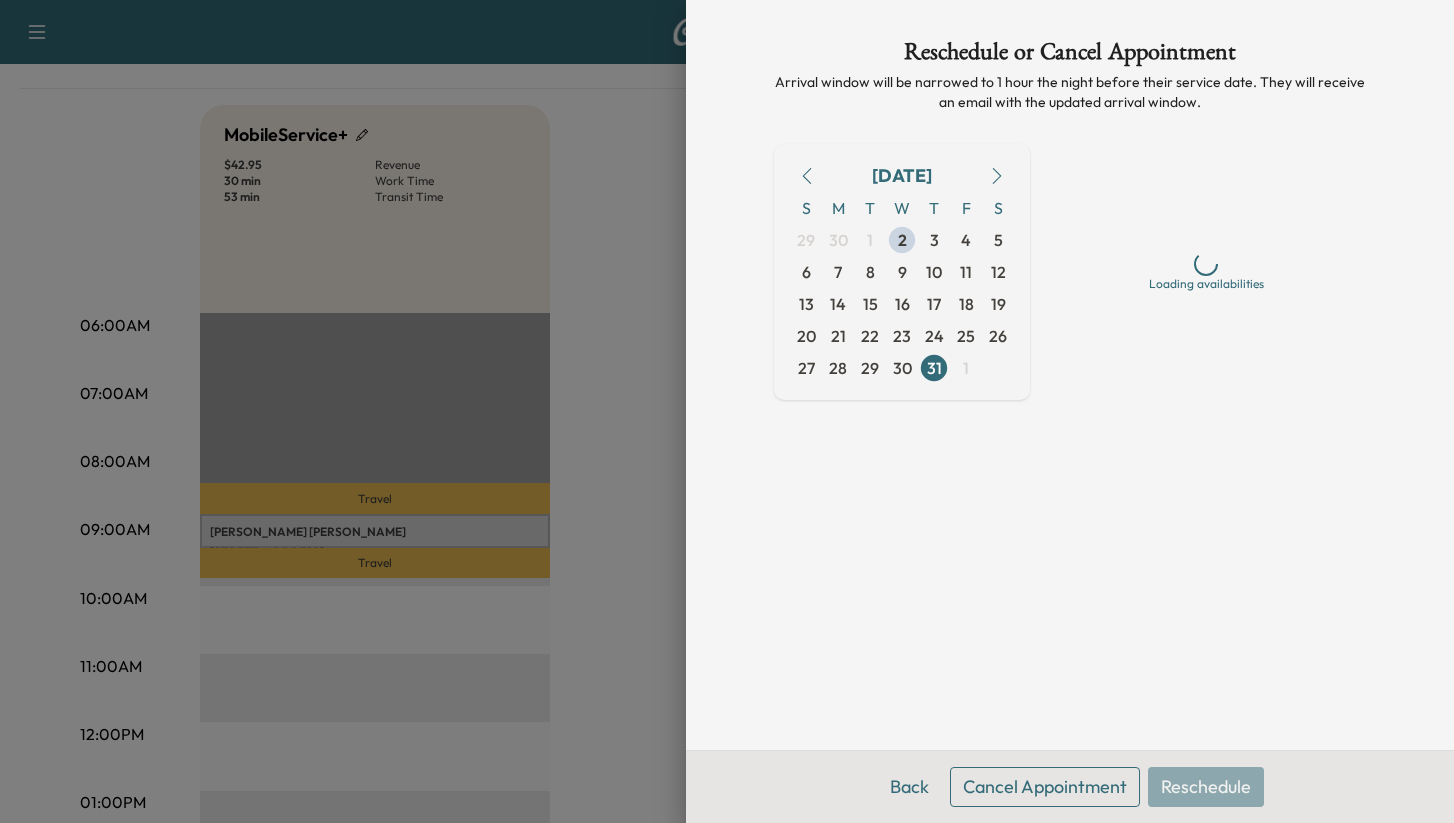 scroll, scrollTop: 0, scrollLeft: 0, axis: both 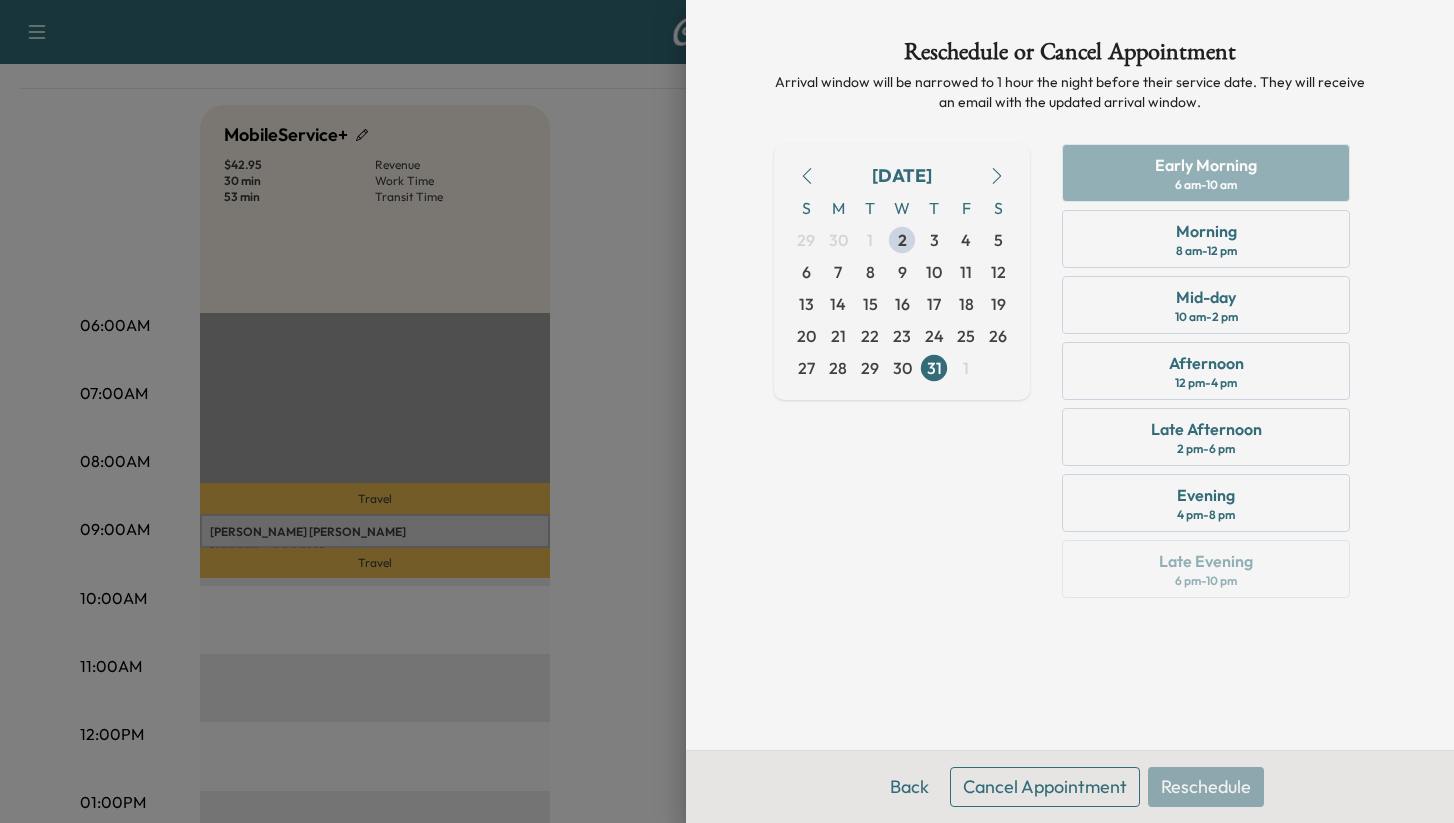 click on "Cancel Appointment" at bounding box center (1045, 787) 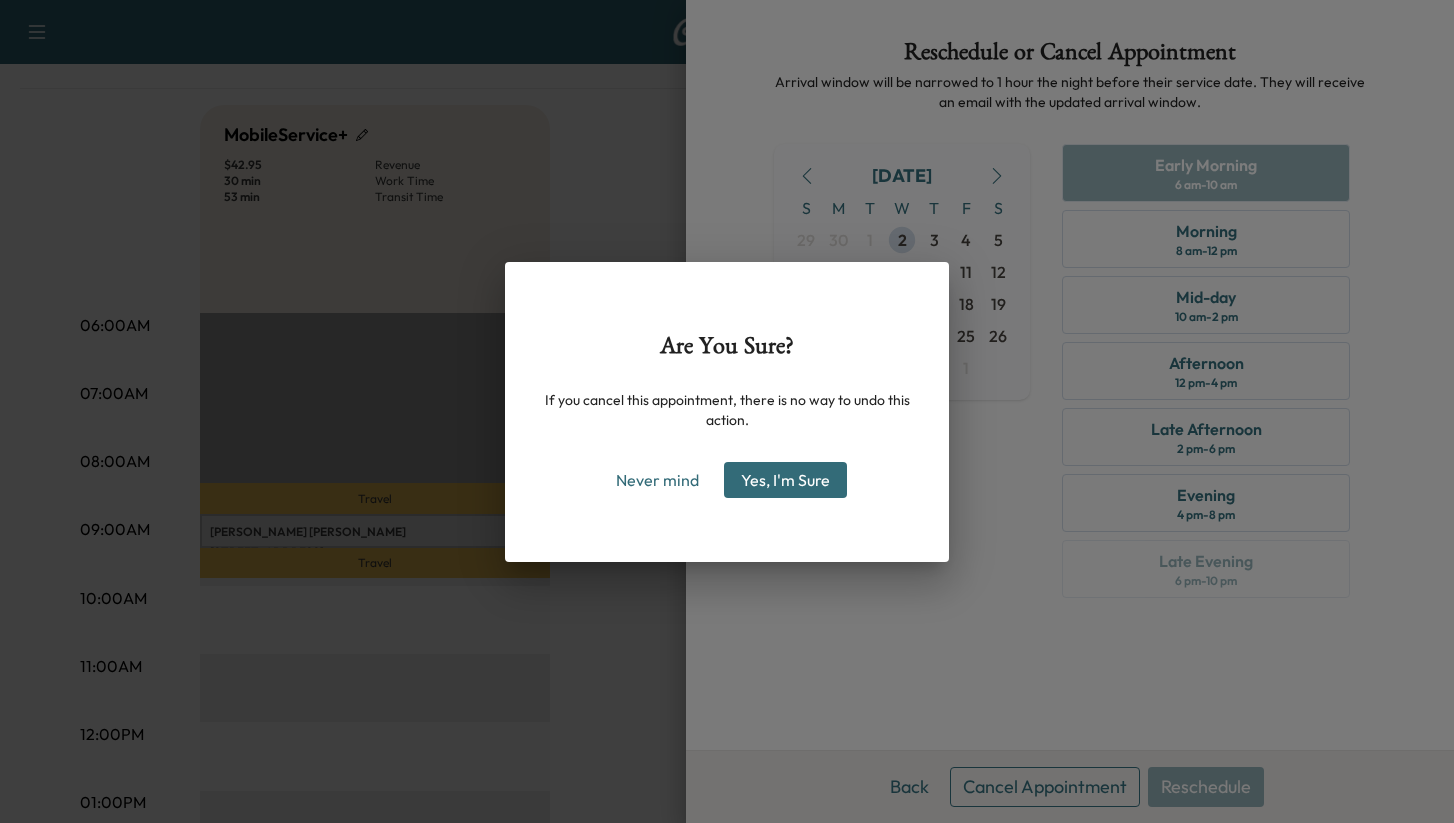 click on "Yes, I'm Sure" at bounding box center [785, 480] 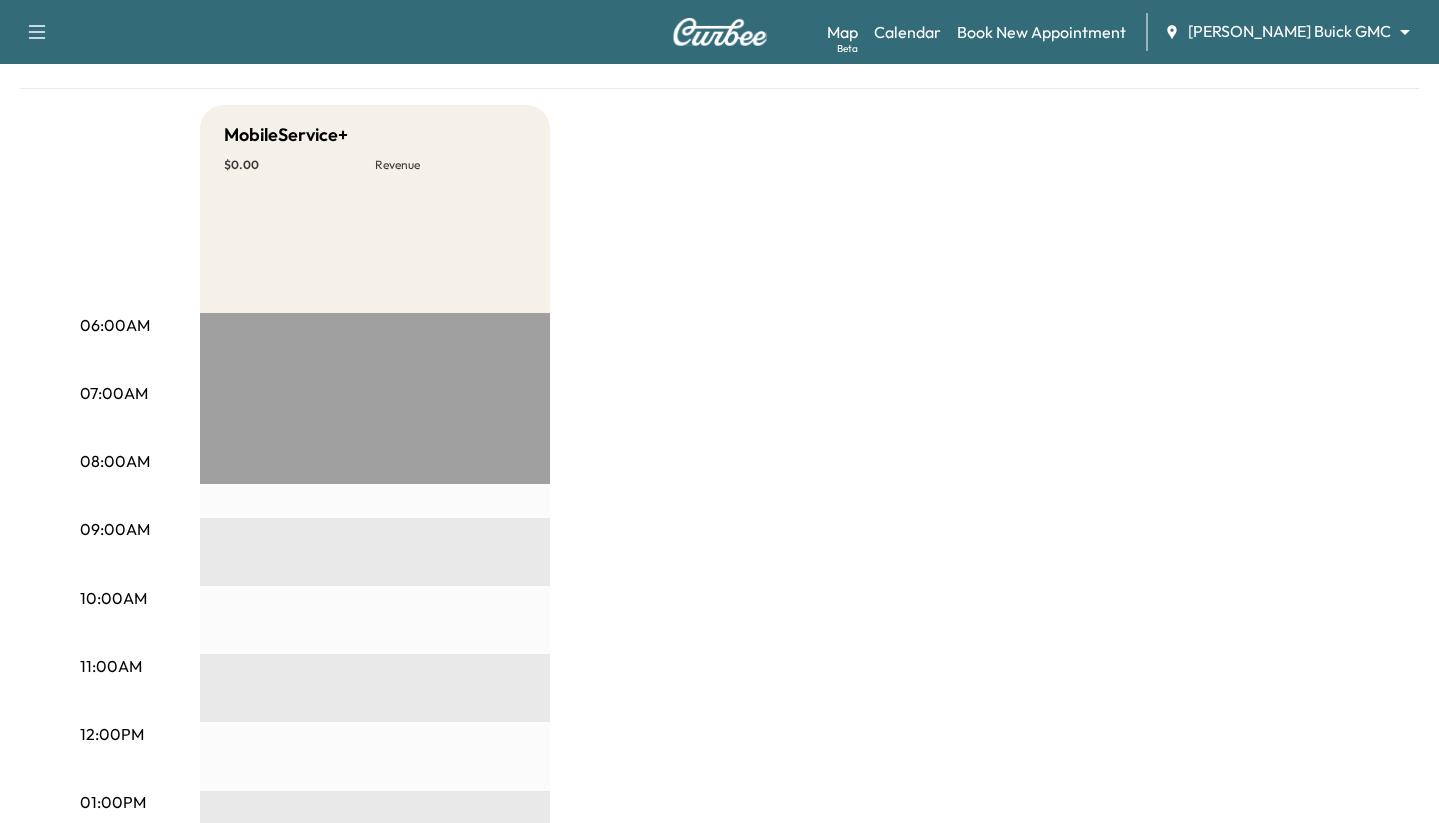 click on "Map Beta Calendar Book New Appointment [PERSON_NAME] Buick GMC ******** ​" at bounding box center [1125, 32] 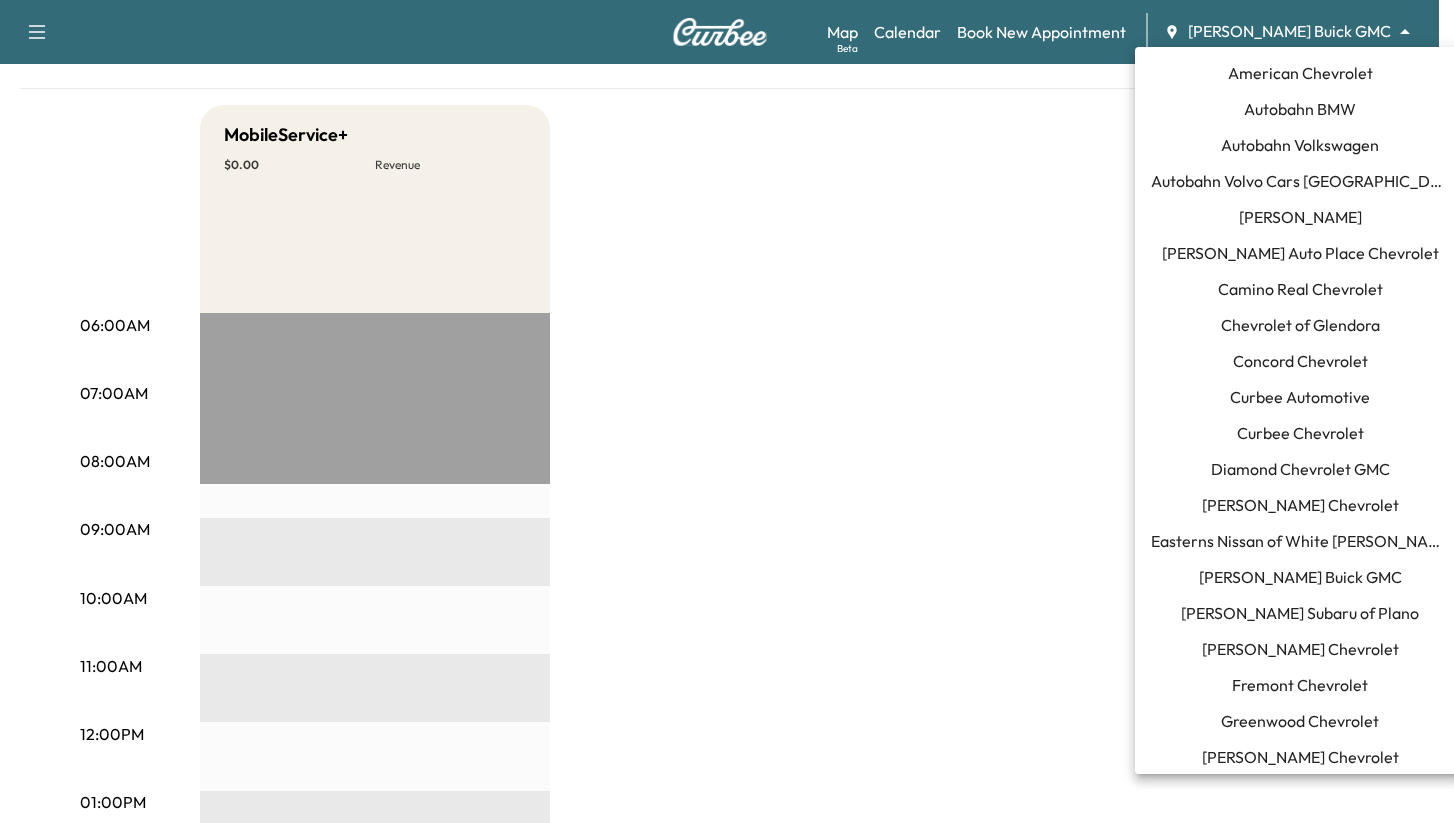 click on "Support Log Out Map Beta Calendar Book New Appointment [PERSON_NAME] Buick GMC ******** ​ Mobile Service Schedule View and update your mobile appointment schedule. [DATE] [DATE] [DATE] [DATE] July 2025 S M T W T F S   29   30   1   2   3   4   5   6   7   8   9   10   11   12   13   14   15   16   17   18   19   20   21   22   23   24   25   26   27   28   29   30   31   1 Cancel Done Filter Modify Van Schedule Modify Van Schedule Van Schedule for  [DATE] *  Schedule modified Shift Start Shift End MobileService+  8:30 am *** Start 5:00 pm ** Start Inactive Cancel Save & Close 06:00AM 07:00AM 08:00AM 09:00AM 10:00AM 11:00AM 12:00PM 01:00PM 02:00PM 03:00PM 04:00PM 05:00PM 06:00PM 07:00PM 08:00PM 09:00PM 10:00PM MobileService+  $ 0.00 Revenue EST Start
American Chevrolet Autobahn BMW Autobahn Volkswagen Autobahn Volvo Cars [GEOGRAPHIC_DATA] [PERSON_NAME] Ford [PERSON_NAME] Auto Place Chevrolet Camino Real Chevrolet Chevrolet of Glendora Concord Chevrolet Curbee Automotive [PERSON_NAME]" at bounding box center [727, 255] 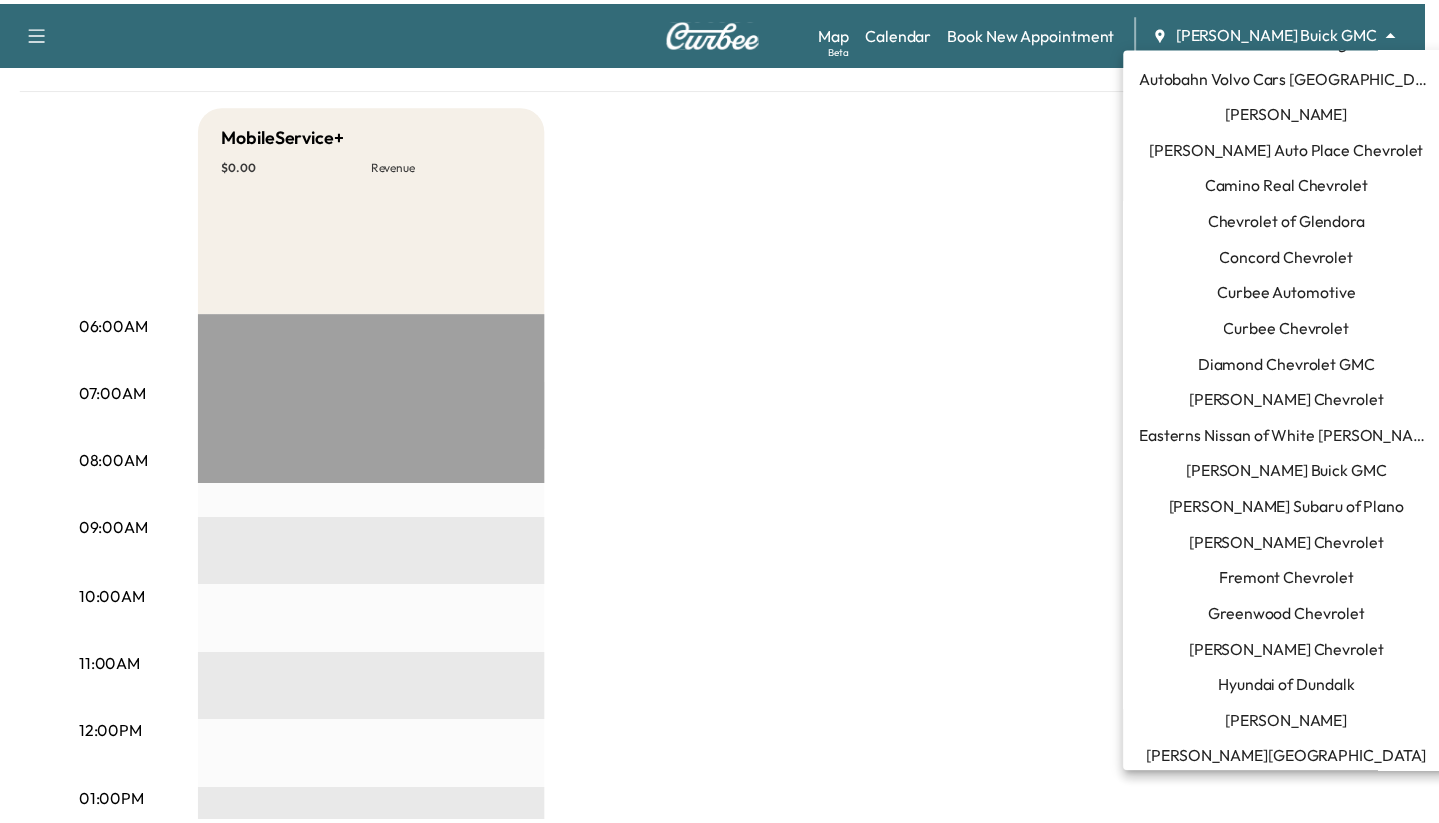 scroll, scrollTop: 0, scrollLeft: 0, axis: both 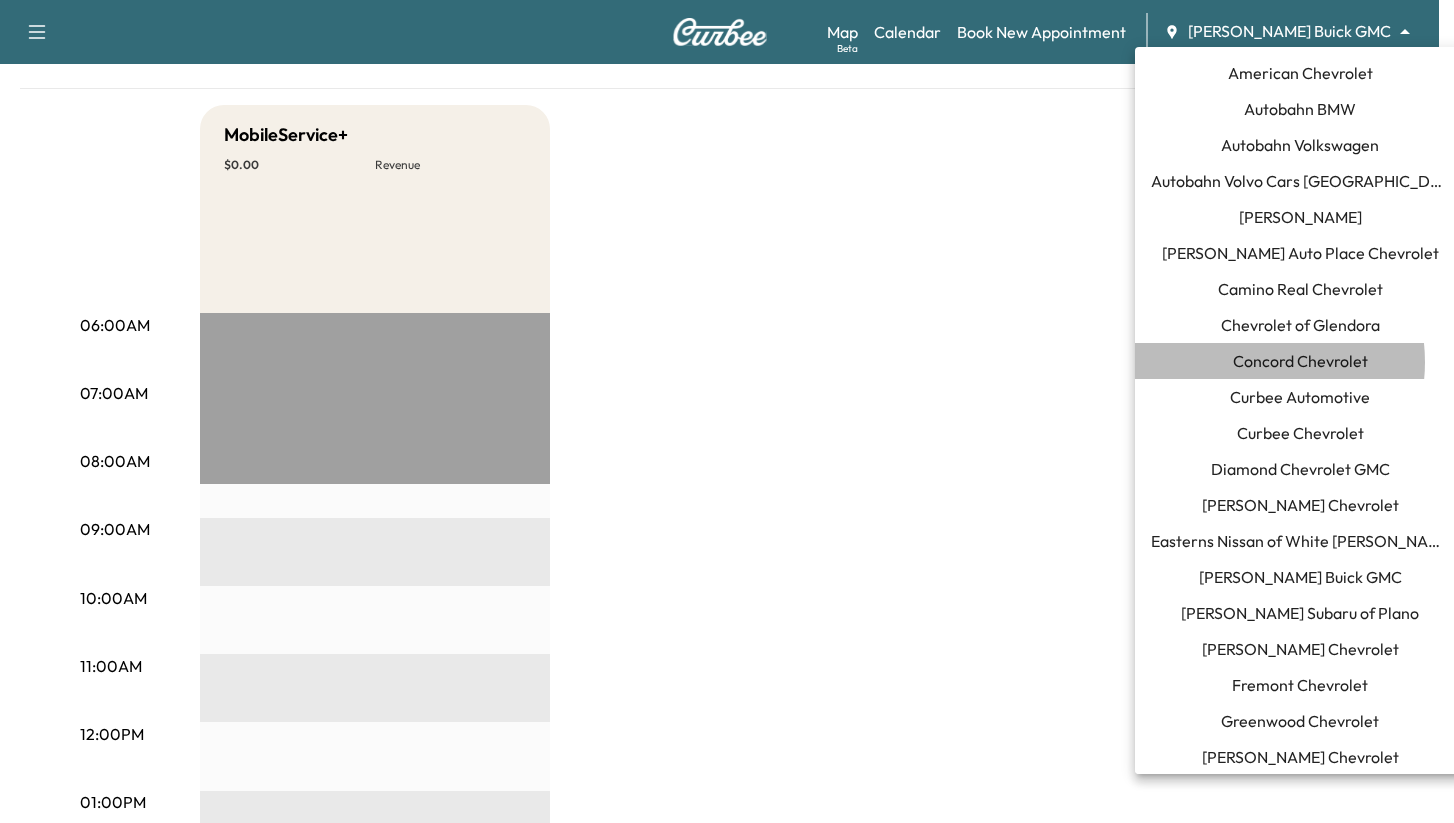 click on "Concord Chevrolet" at bounding box center (1300, 361) 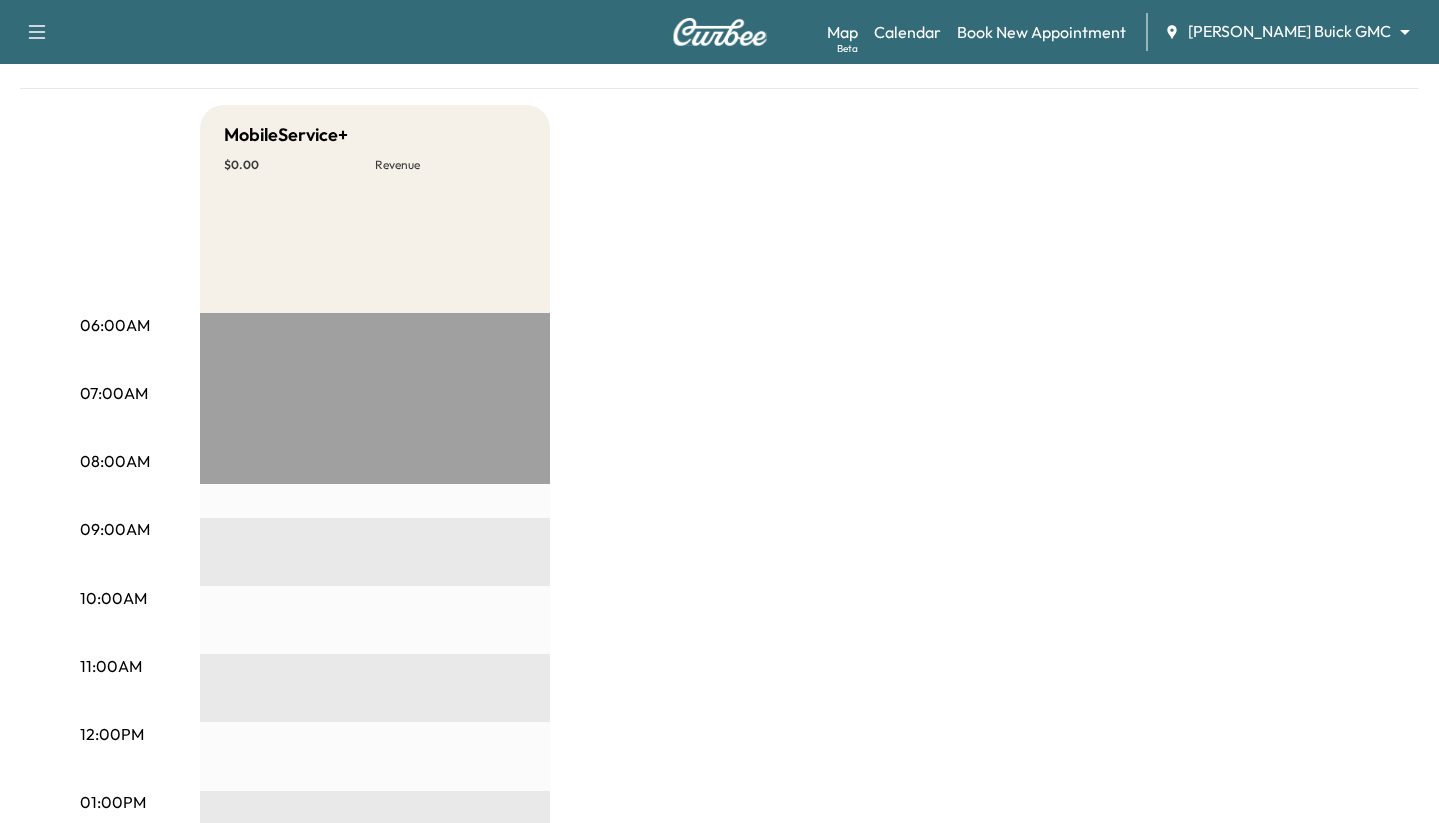 scroll, scrollTop: 0, scrollLeft: 0, axis: both 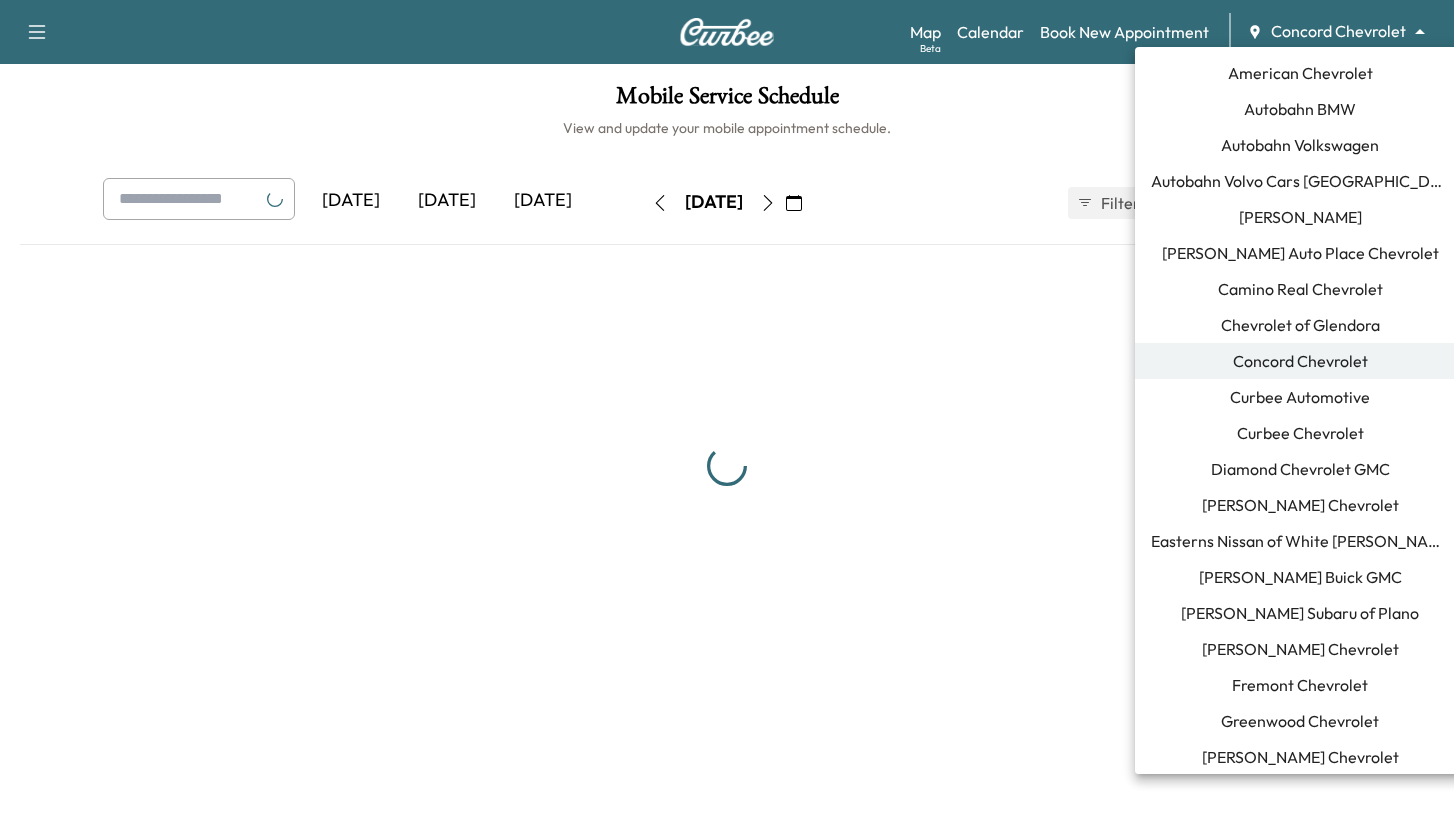 click on "Support Log Out Map Beta Calendar Book New Appointment Concord Chevrolet ******** ​ Mobile Service Schedule View and update your mobile appointment schedule. [DATE] [DATE] [DATE] [DATE] July 2025 S M T W T F S   29   30   1   2   3   4   5   6   7   8   9   10   11   12   13   14   15   16   17   18   19   20   21   22   23   24   25   26   27   28   29   30   31   1 Cancel Done Filter Modify Van Schedule Modify Van Schedule Van Schedule for  [DATE] *  Schedule modified Shift Start Shift End Van 1 8:00 am * Start 4:00 pm ** Start Inactive Van 2 8:00 am * Start 4:00 pm ** Start Inactive Cancel Save & Close
American Chevrolet Autobahn BMW Autobahn Volkswagen Autobahn Volvo Cars [GEOGRAPHIC_DATA] [PERSON_NAME] Ford [PERSON_NAME] Auto Place Chevrolet Camino Real Chevrolet Chevrolet of Glendora Concord Chevrolet Curbee Automotive Curbee Chevrolet Diamond Chevrolet GMC [PERSON_NAME] Chevrolet Easterns Nissan of White [PERSON_NAME] Buick GMC [PERSON_NAME] Subaru of Plano [PERSON_NAME] Chevrolet" at bounding box center [727, 411] 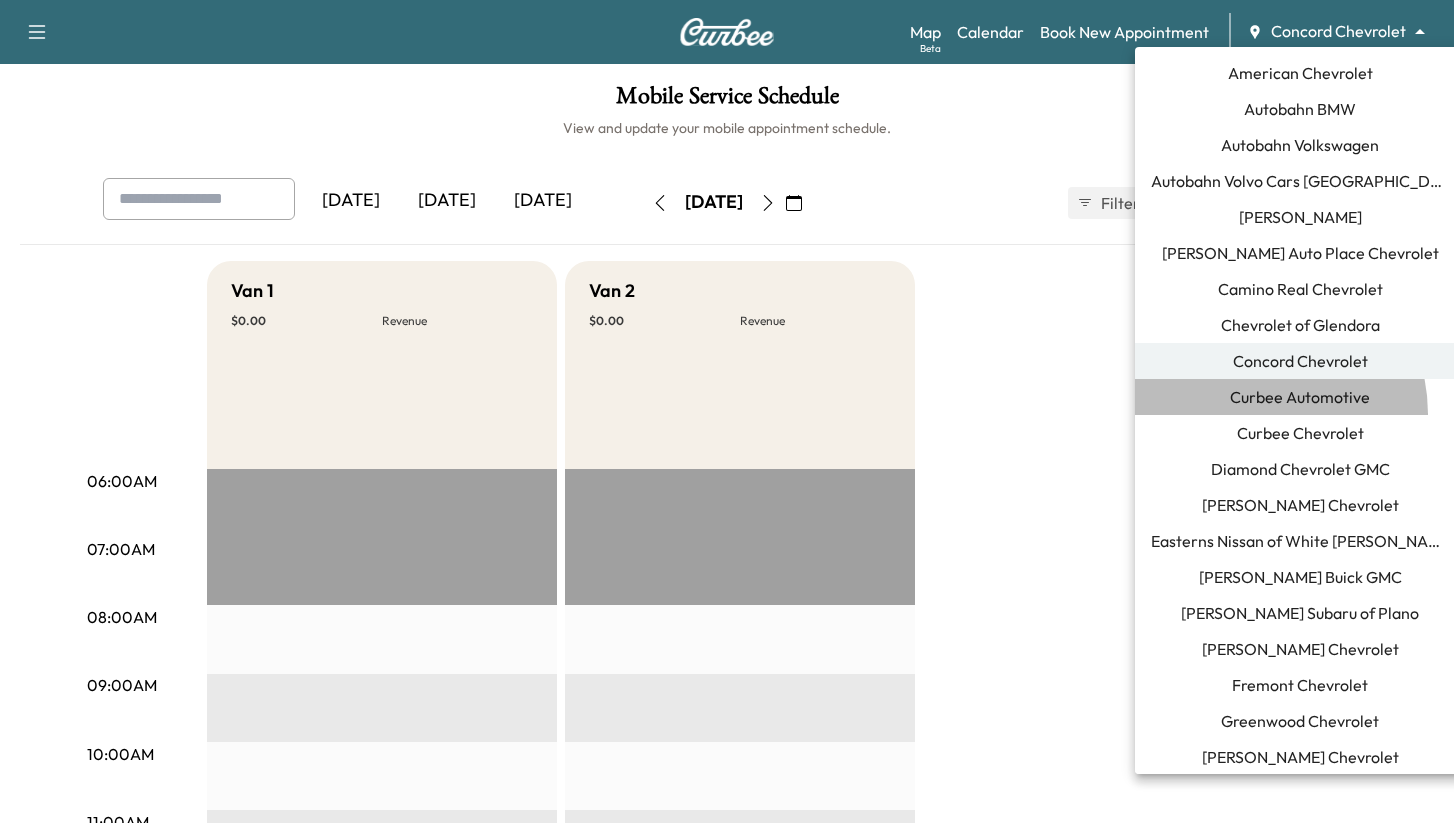 click on "Curbee Automotive" at bounding box center [1300, 397] 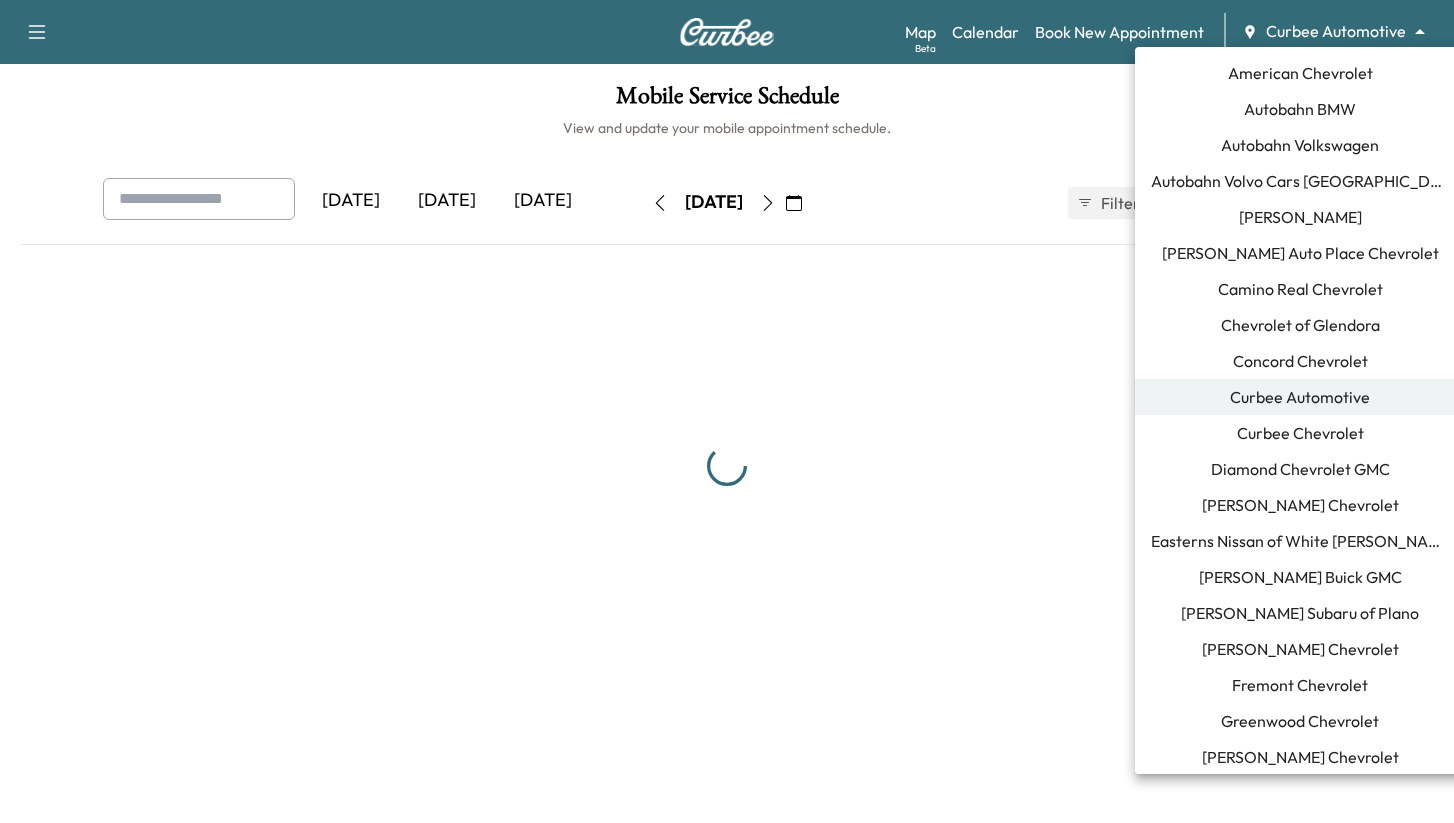 click on "Support Log Out Map Beta Calendar Book New Appointment Curbee Automotive ******** ​ Mobile Service Schedule View and update your mobile appointment schedule. [DATE] [DATE] [DATE] [DATE] July 2025 S M T W T F S   29   30   1   2   3   4   5   6   7   8   9   10   11   12   13   14   15   16   17   18   19   20   21   22   23   24   25   26   27   28   29   30   31   1 Cancel Done Filter Modify Van Schedule Modify Van Schedule Van Schedule for  [DATE] *  Schedule modified Shift Start Shift End Oil Change Van 6:00 am * Start 10:00 pm ** Start Inactive Diagnostic Van 6:00 am * Start 10:00 pm ** Start Inactive Tire Van 6:00 am * Start 10:00 pm ** Start Inactive Cancel Save & Close
American Chevrolet Autobahn BMW Autobahn Volkswagen Autobahn Volvo Cars [GEOGRAPHIC_DATA] [PERSON_NAME] Ford [PERSON_NAME] Auto Place Chevrolet Camino Real Chevrolet Chevrolet of Glendora Concord Chevrolet Curbee Automotive Curbee Chevrolet Diamond Chevrolet GMC [PERSON_NAME] Chevrolet [PERSON_NAME] Buick GMC [PERSON_NAME]" at bounding box center [727, 411] 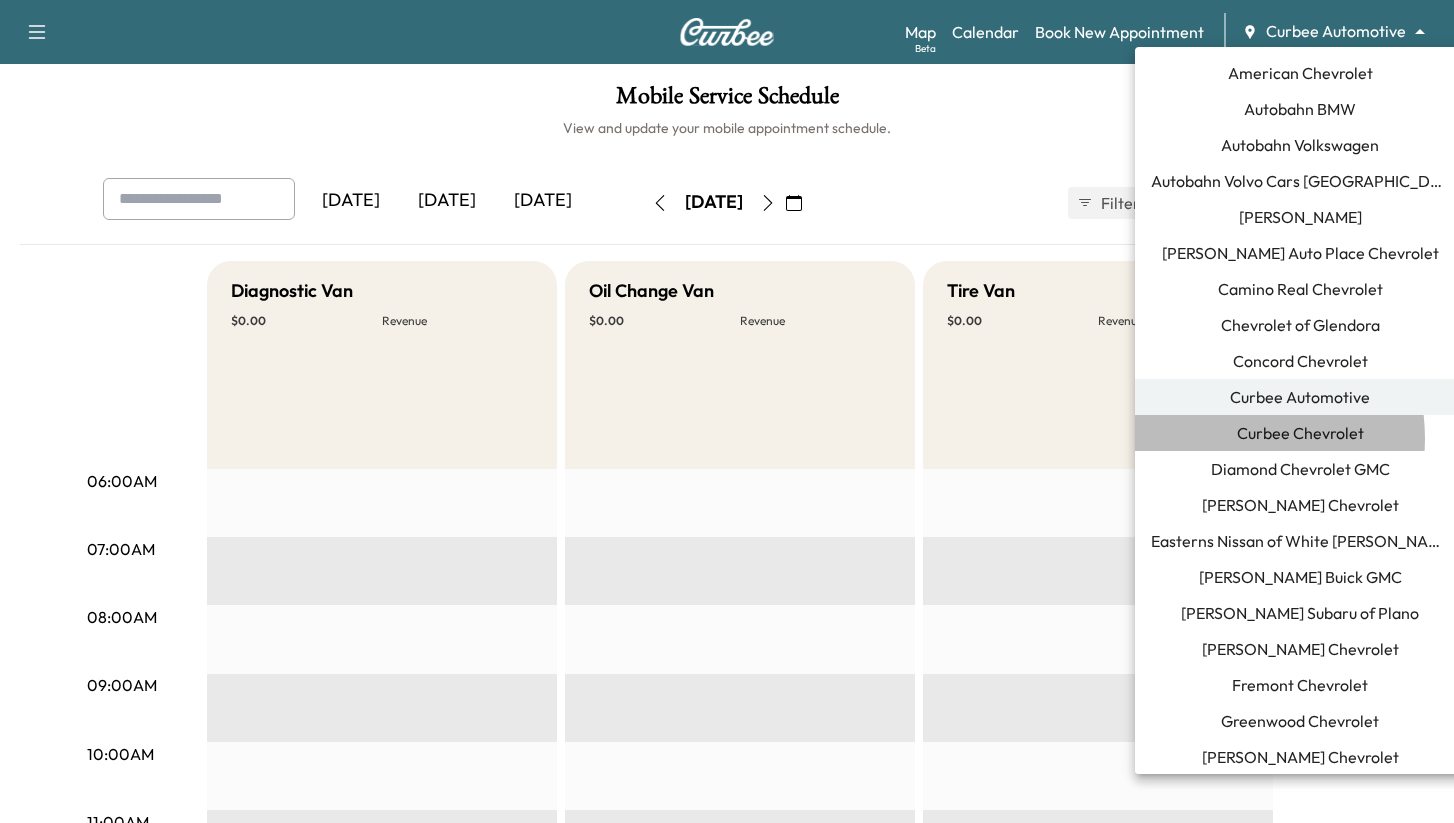 click on "Curbee Chevrolet" at bounding box center [1300, 433] 